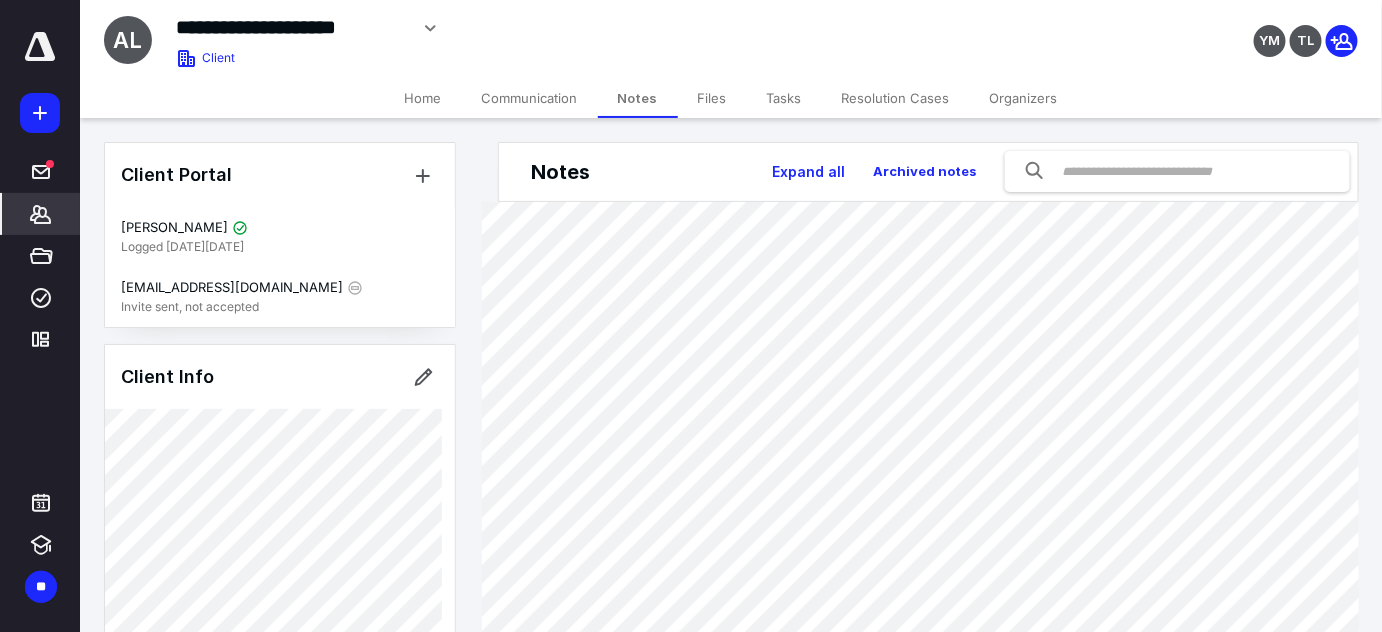 scroll, scrollTop: 0, scrollLeft: 0, axis: both 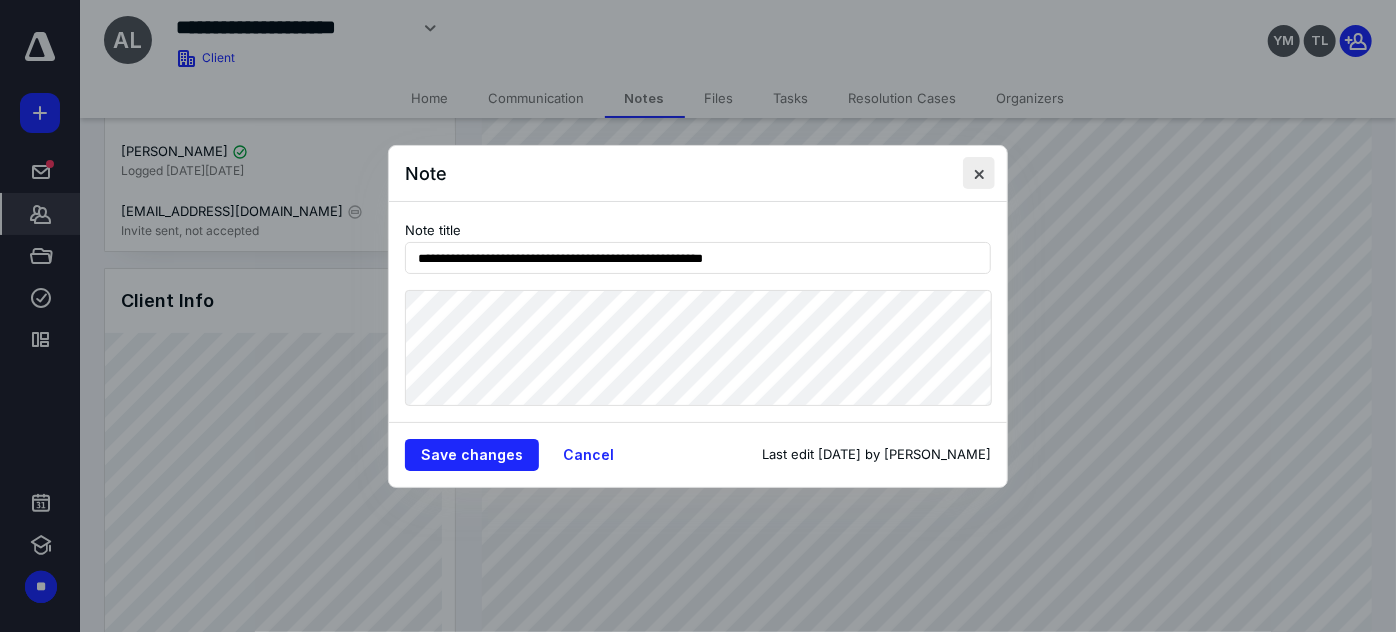click at bounding box center (979, 173) 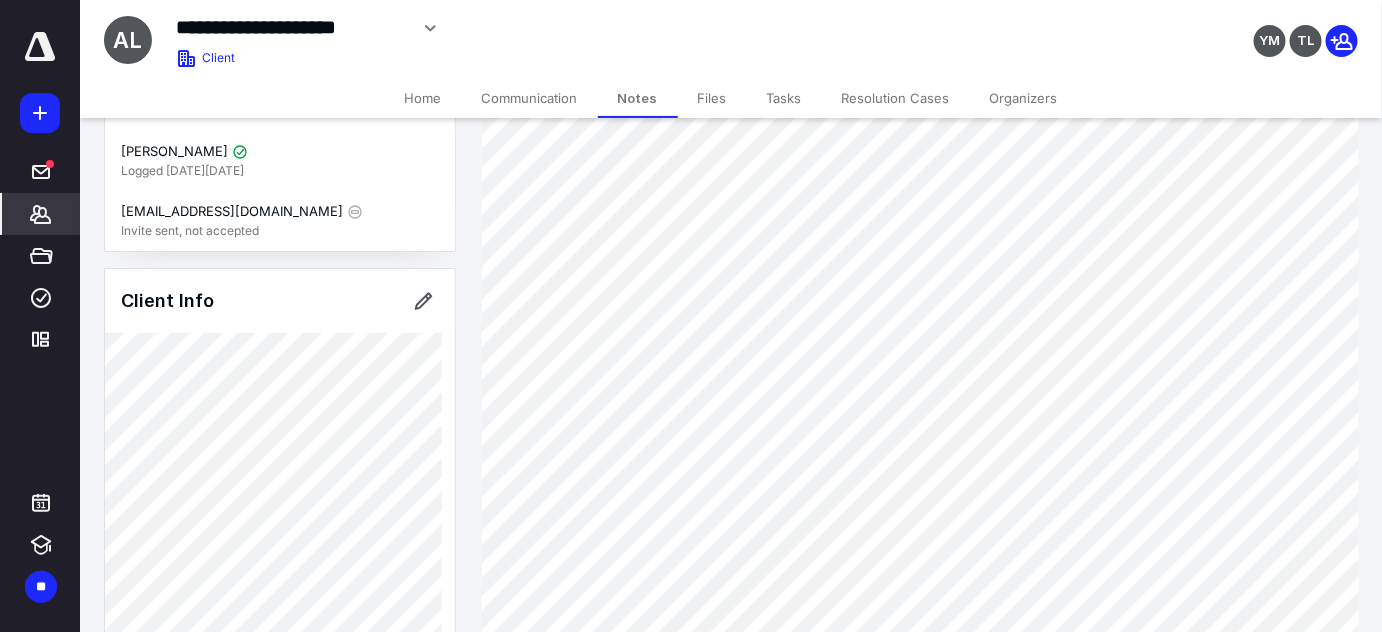 click on "Notes" at bounding box center [638, 98] 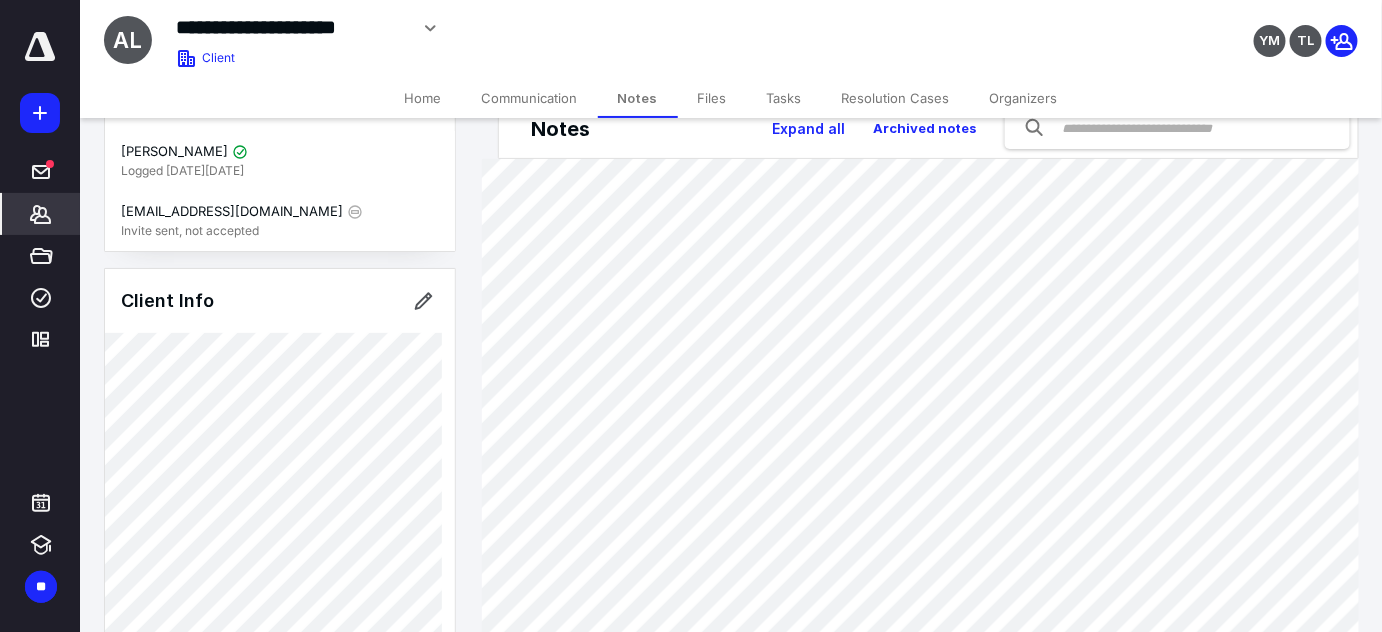 scroll, scrollTop: 0, scrollLeft: 0, axis: both 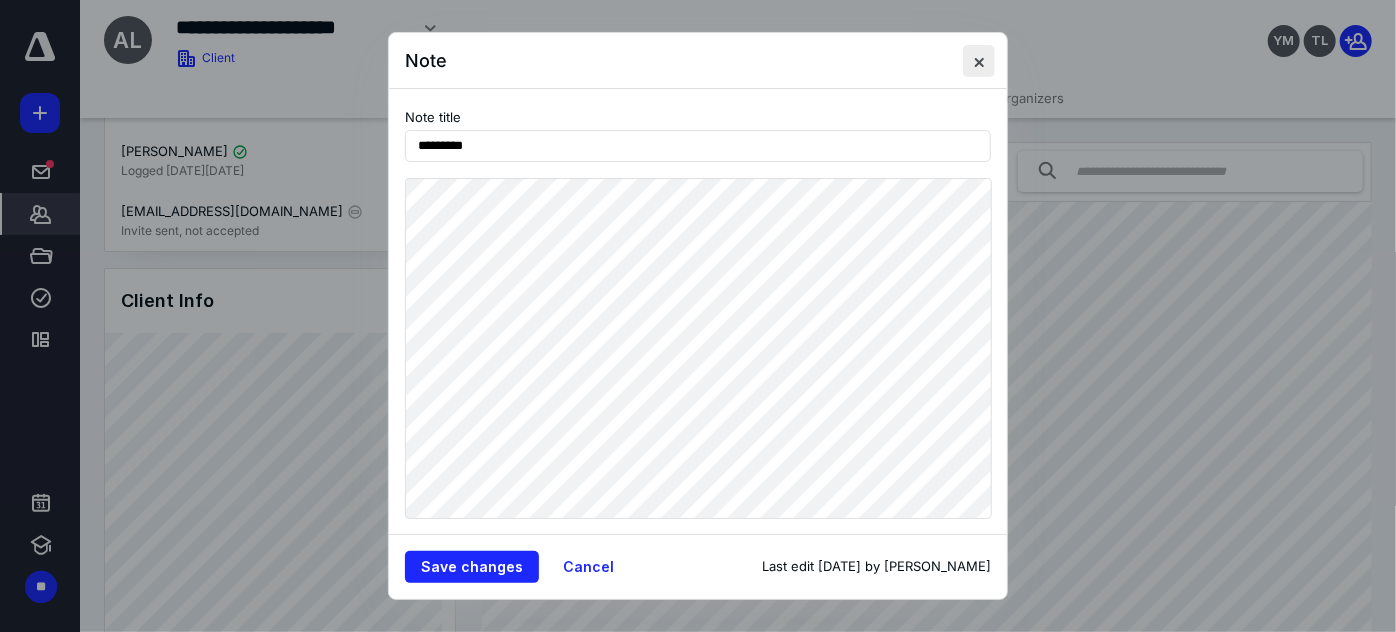 click at bounding box center [979, 61] 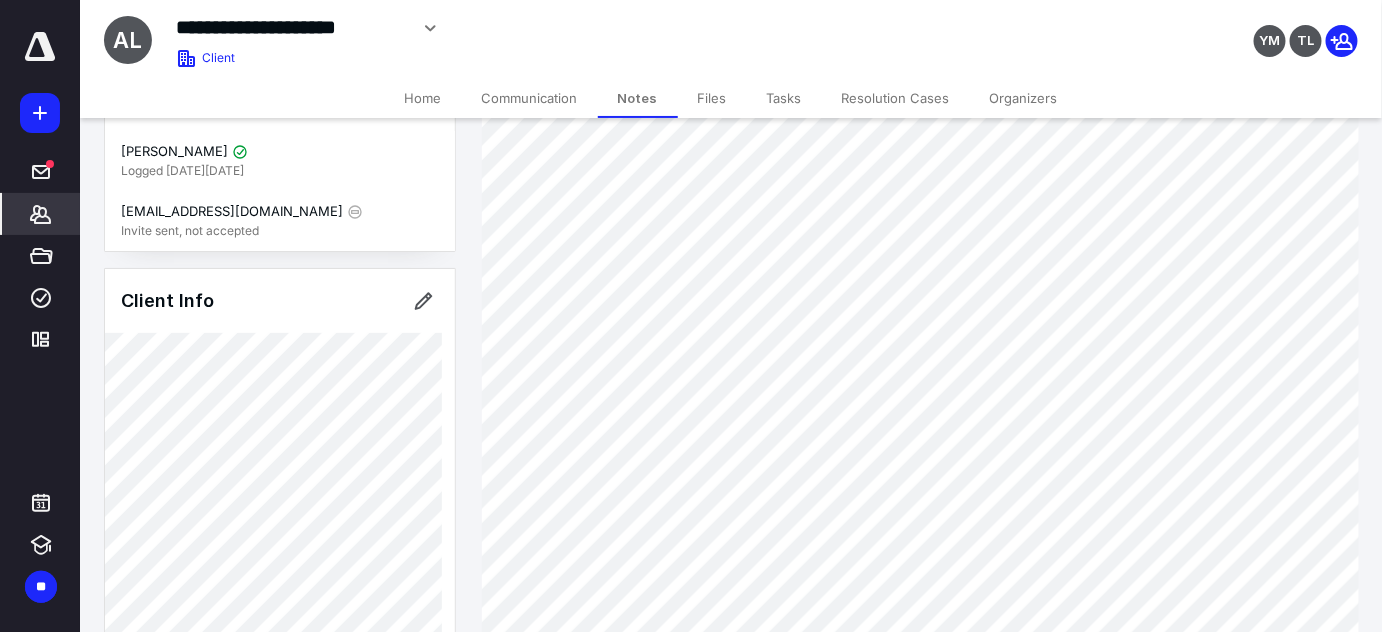 scroll, scrollTop: 148, scrollLeft: 0, axis: vertical 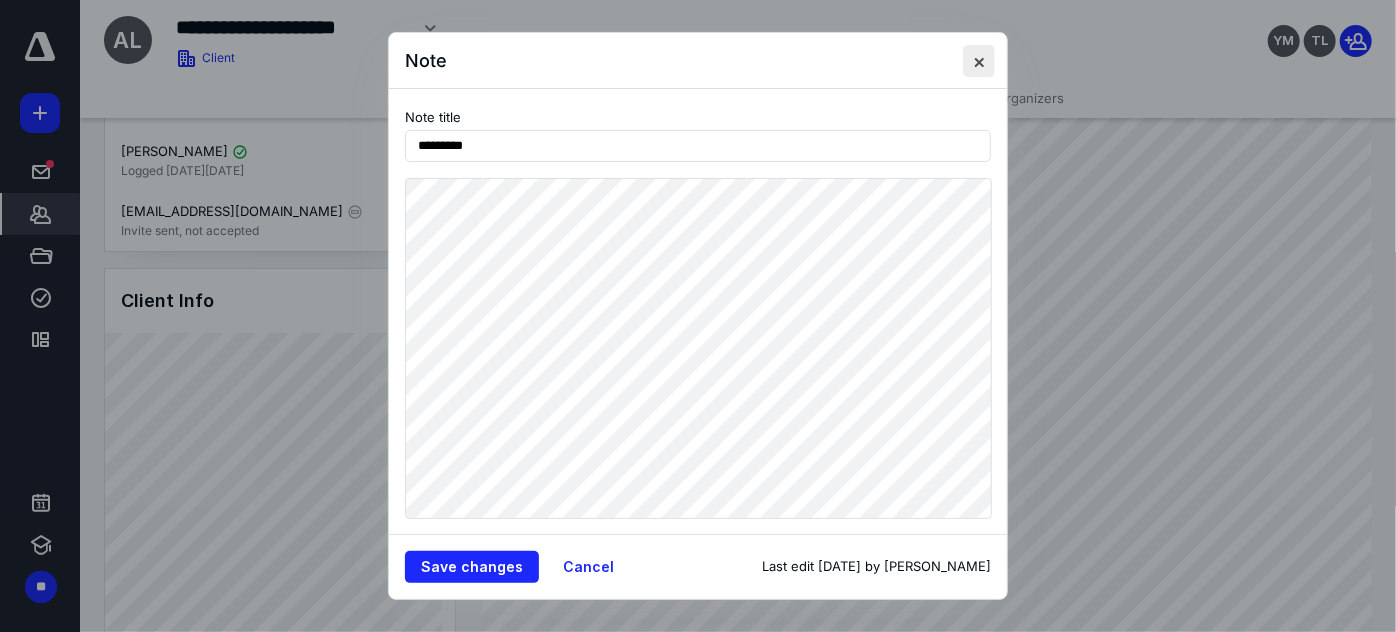 click at bounding box center [979, 61] 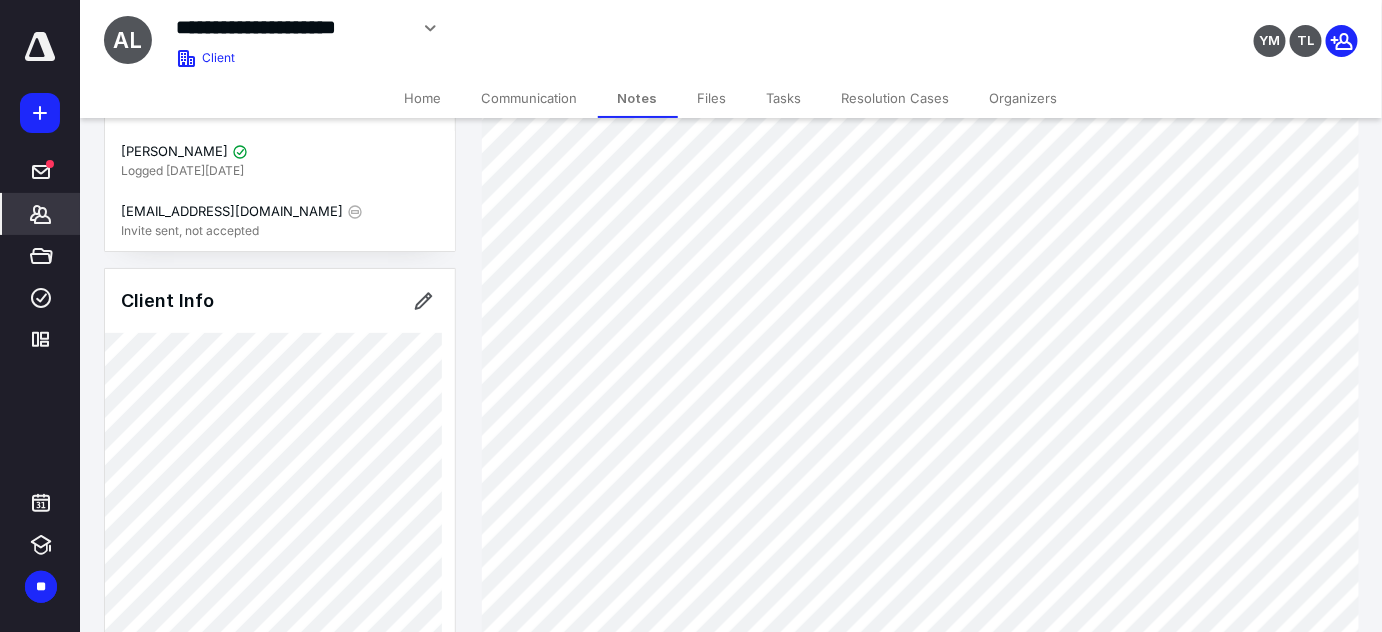 click on "Files" at bounding box center (712, 98) 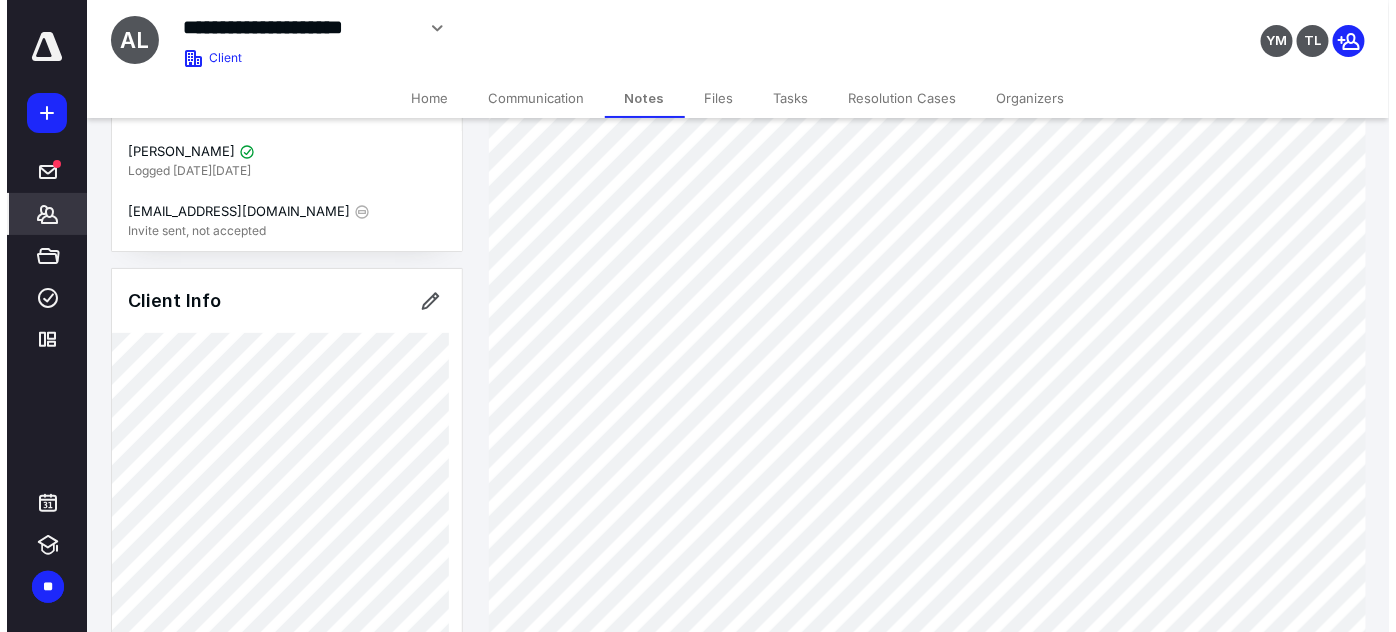 scroll, scrollTop: 0, scrollLeft: 0, axis: both 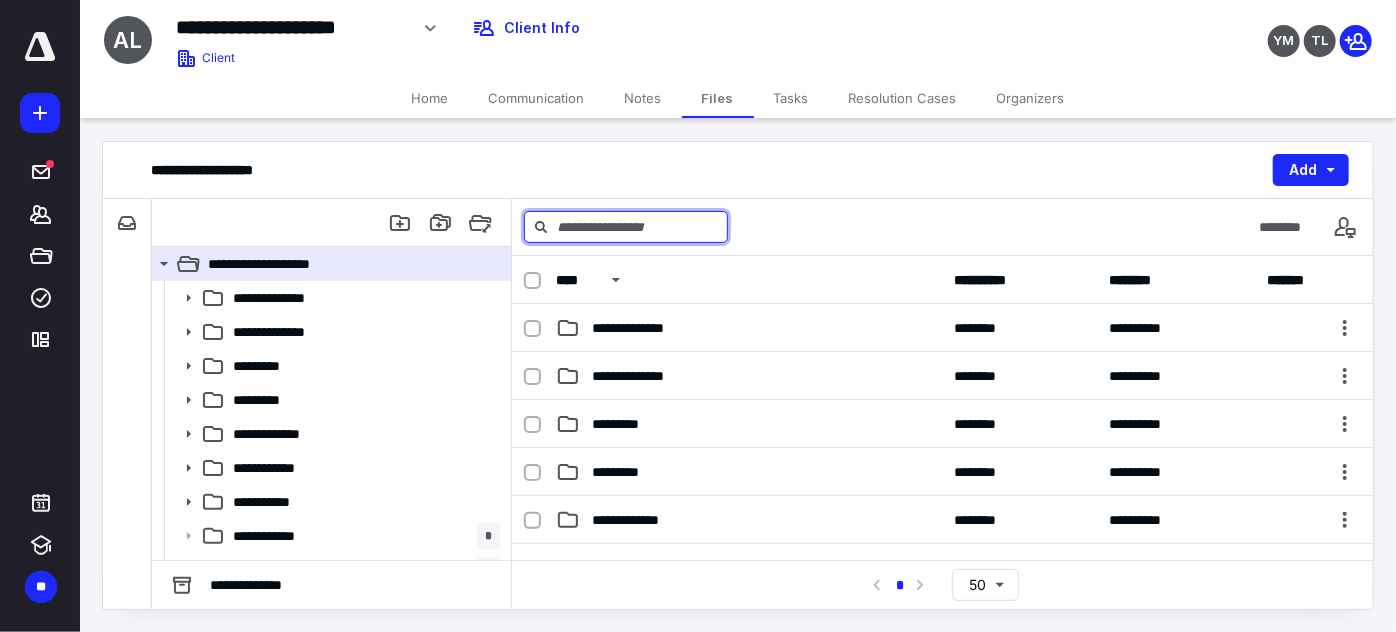click at bounding box center (626, 227) 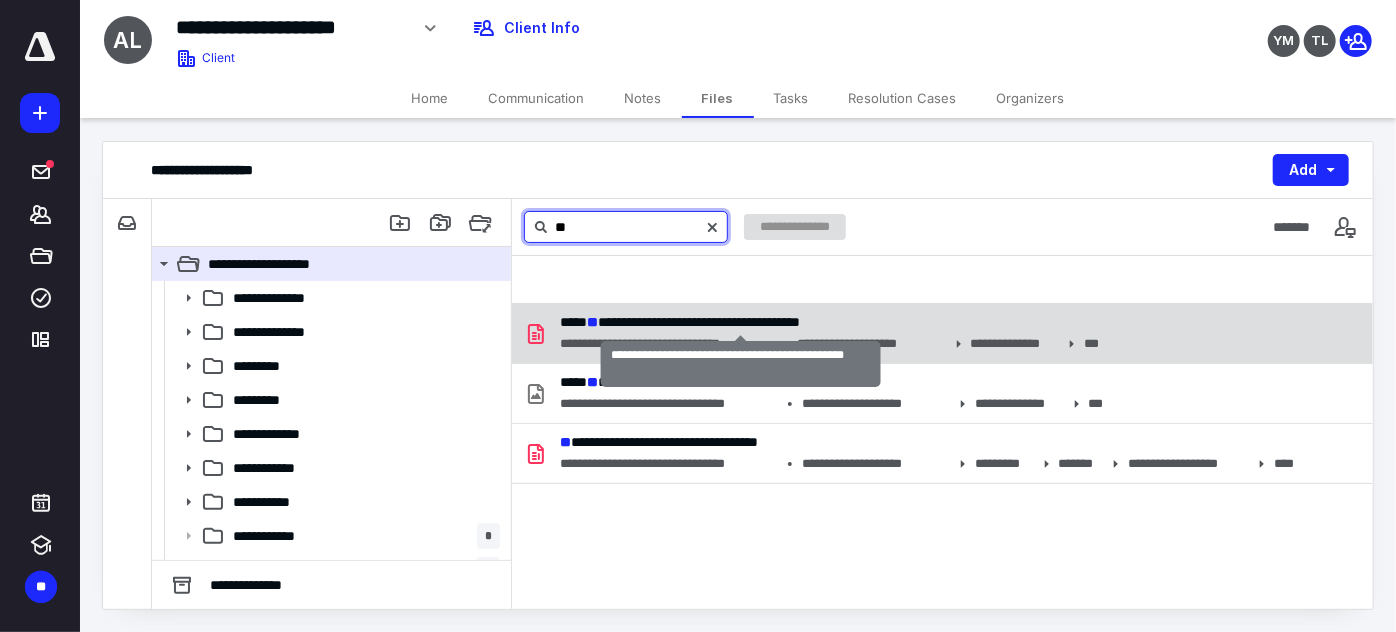 type on "**" 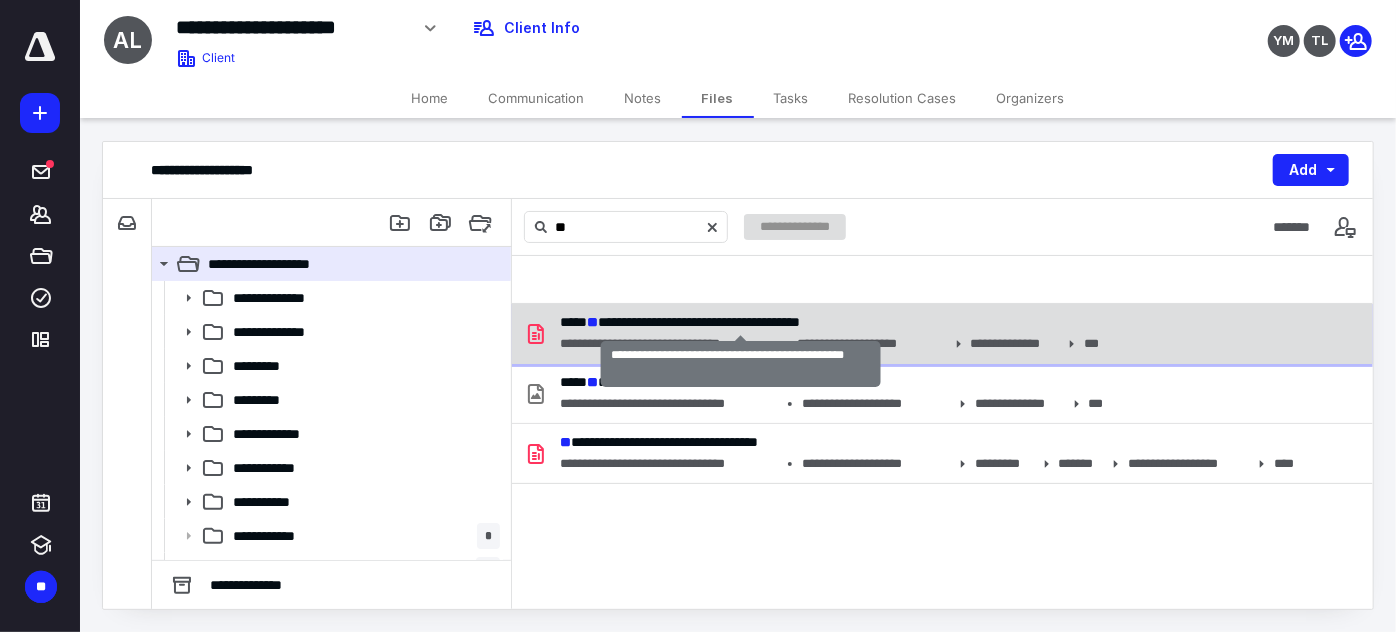 click on "**********" at bounding box center [680, 322] 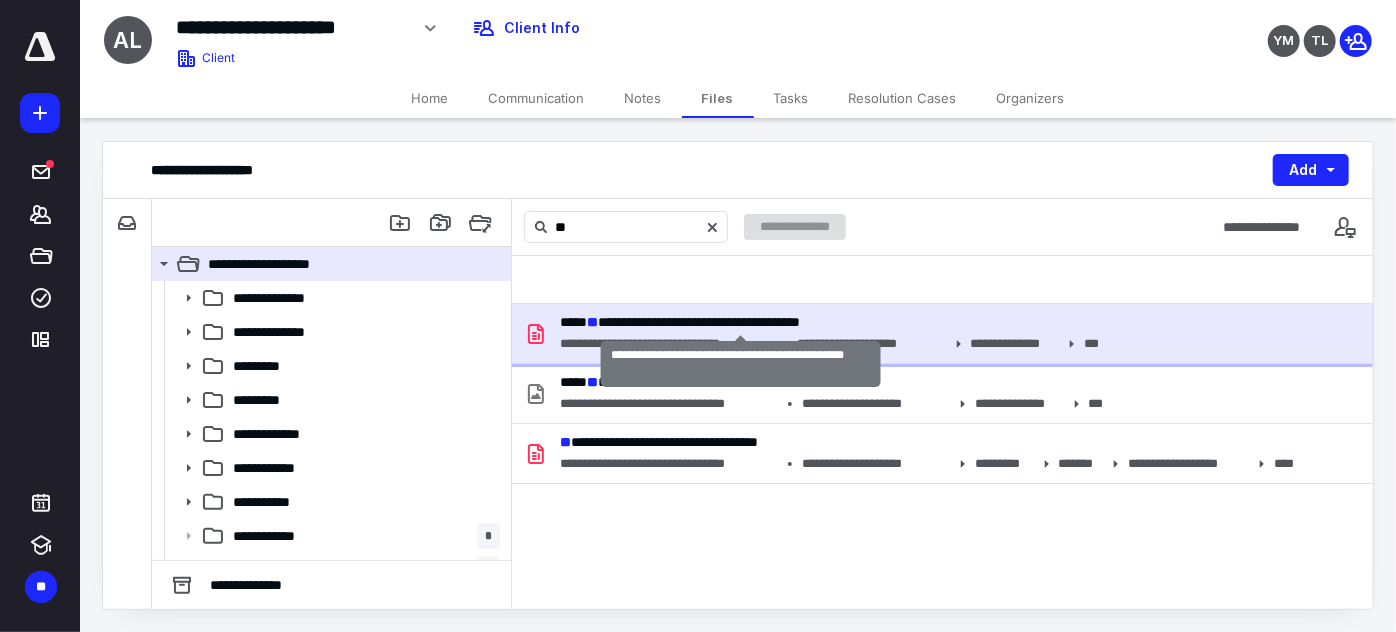 click on "**********" at bounding box center [680, 322] 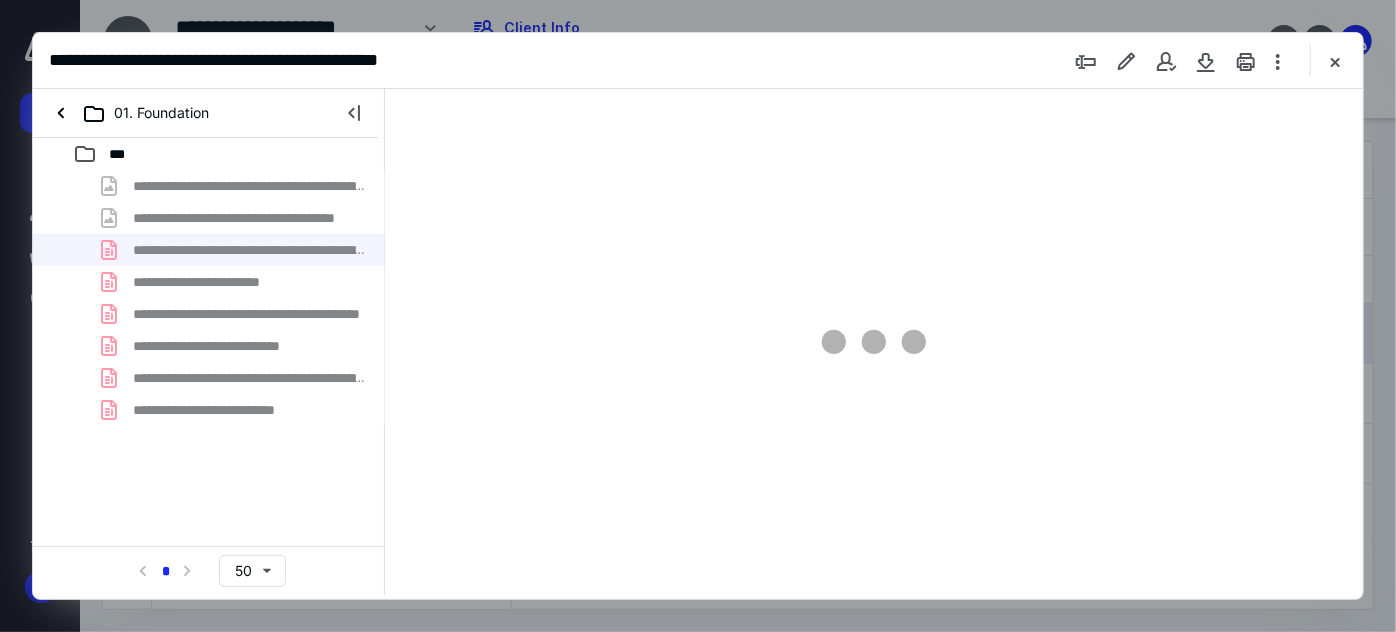 scroll, scrollTop: 0, scrollLeft: 0, axis: both 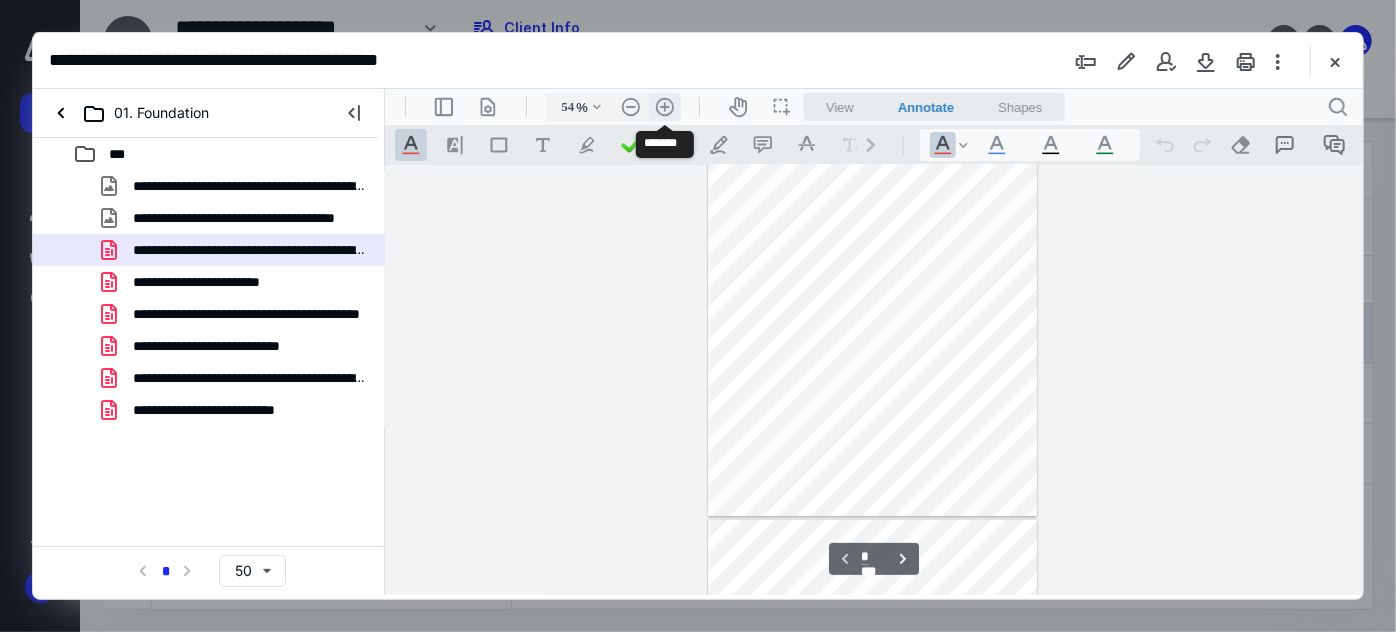 click on ".cls-1{fill:#abb0c4;} icon - header - zoom - in - line" at bounding box center [664, 106] 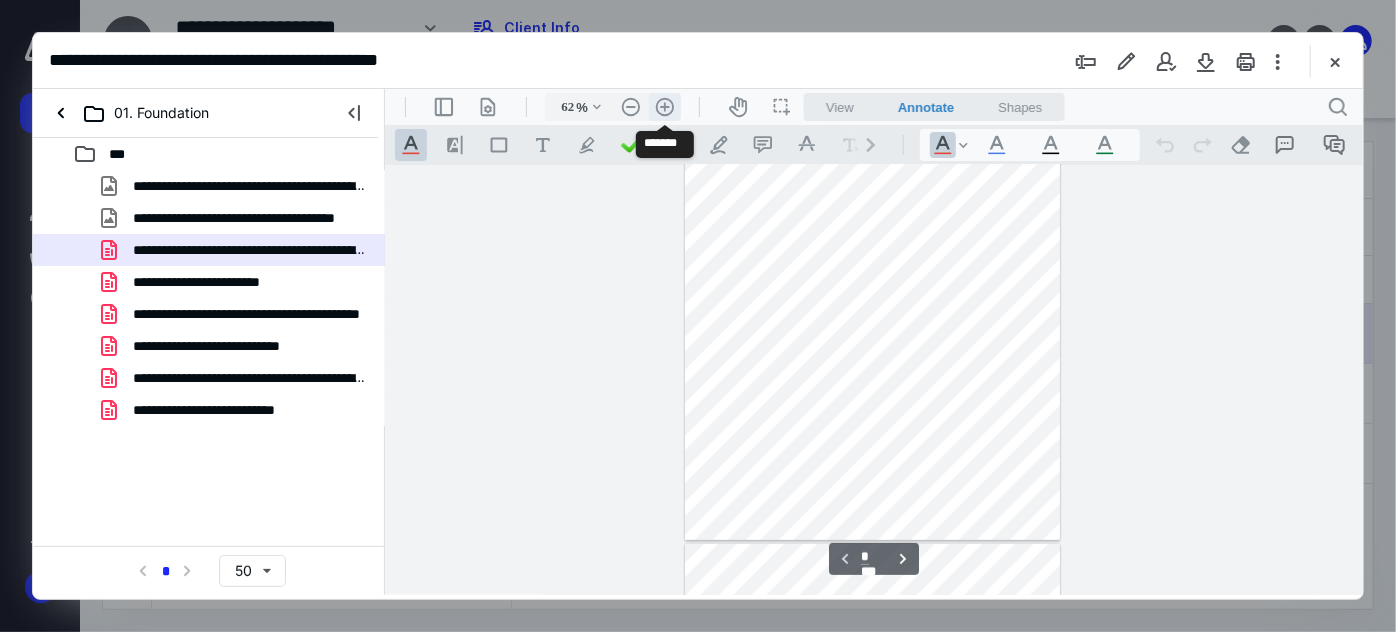click on ".cls-1{fill:#abb0c4;} icon - header - zoom - in - line" at bounding box center (664, 106) 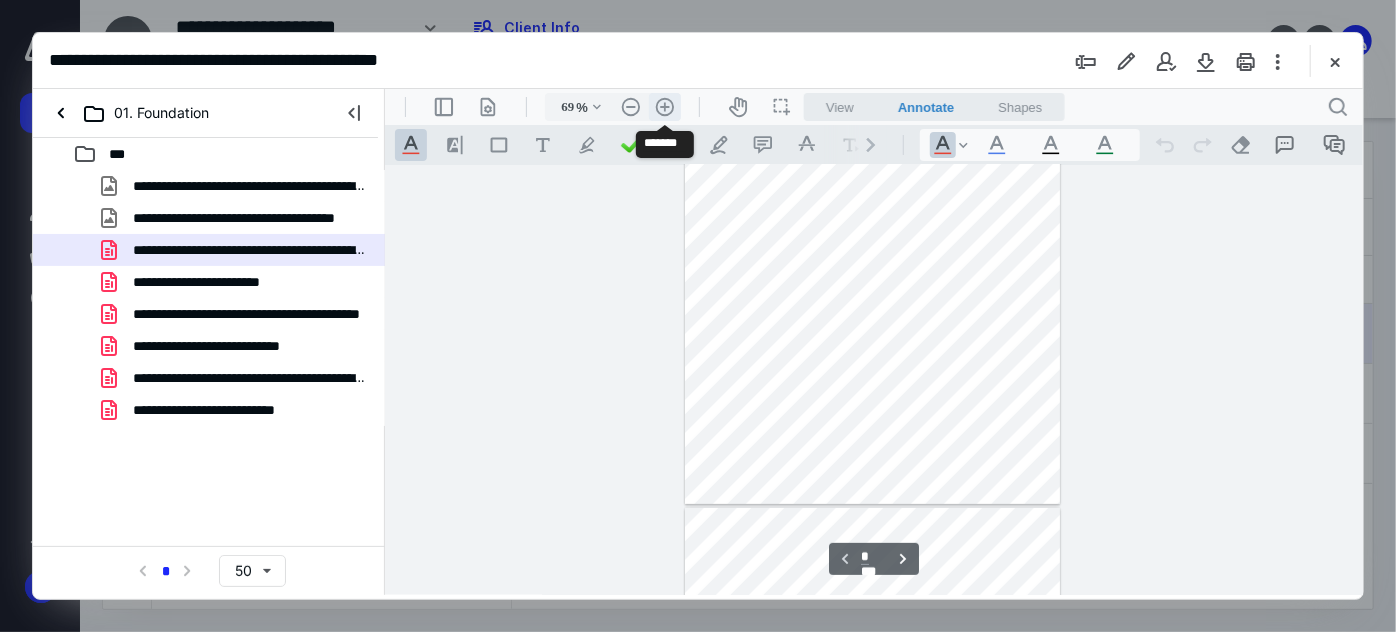 click on ".cls-1{fill:#abb0c4;} icon - header - zoom - in - line" at bounding box center [664, 106] 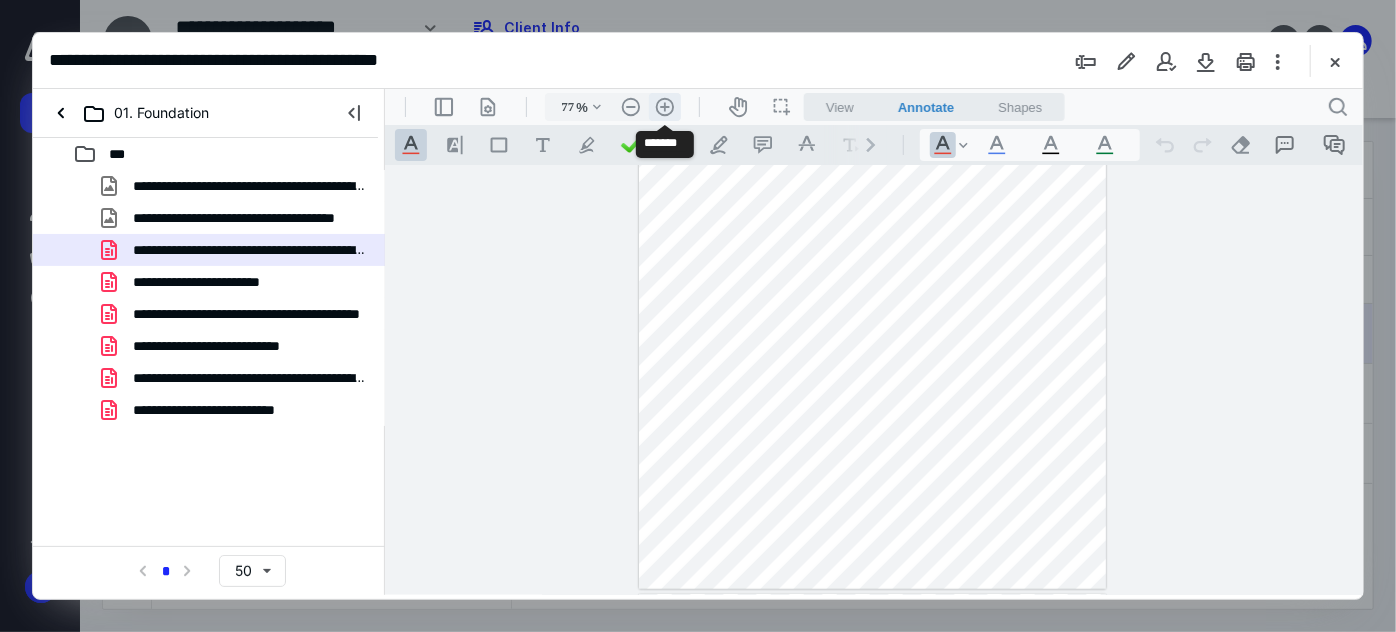 click on ".cls-1{fill:#abb0c4;} icon - header - zoom - in - line" at bounding box center [664, 106] 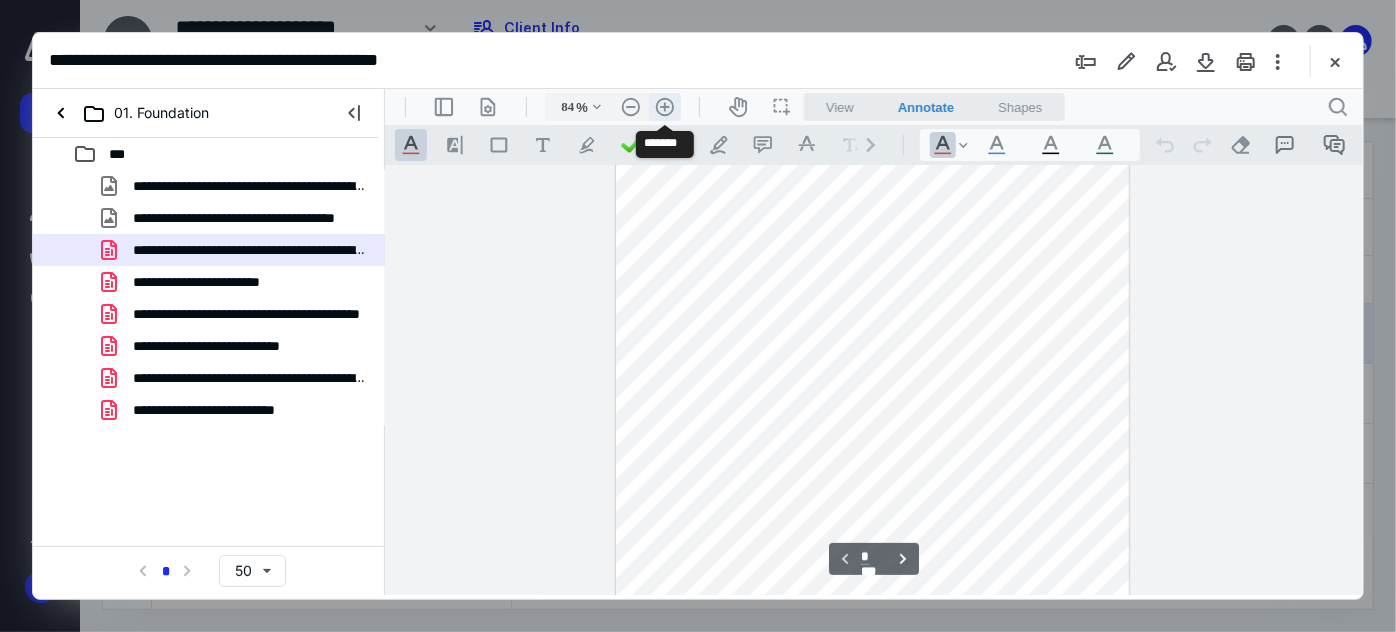 scroll, scrollTop: 220, scrollLeft: 0, axis: vertical 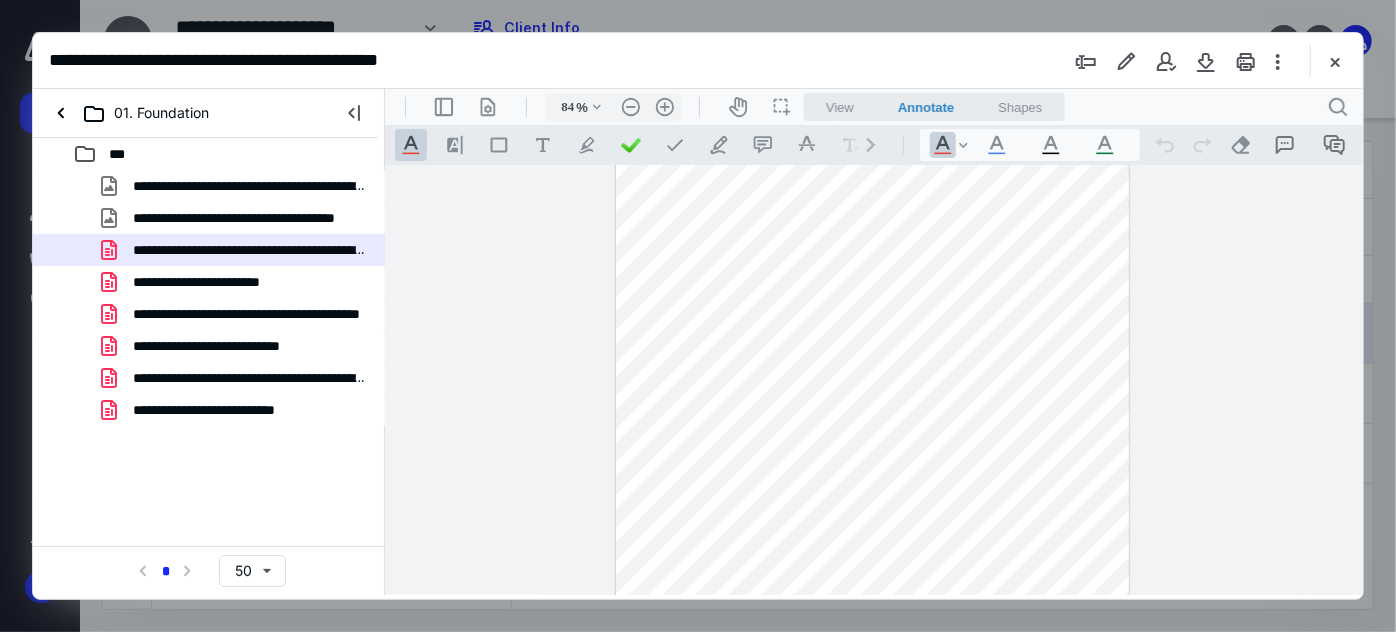 click on ".cls-1{fill:#abb0c4;} icon - tool - text manipulation - underline" at bounding box center [410, 144] 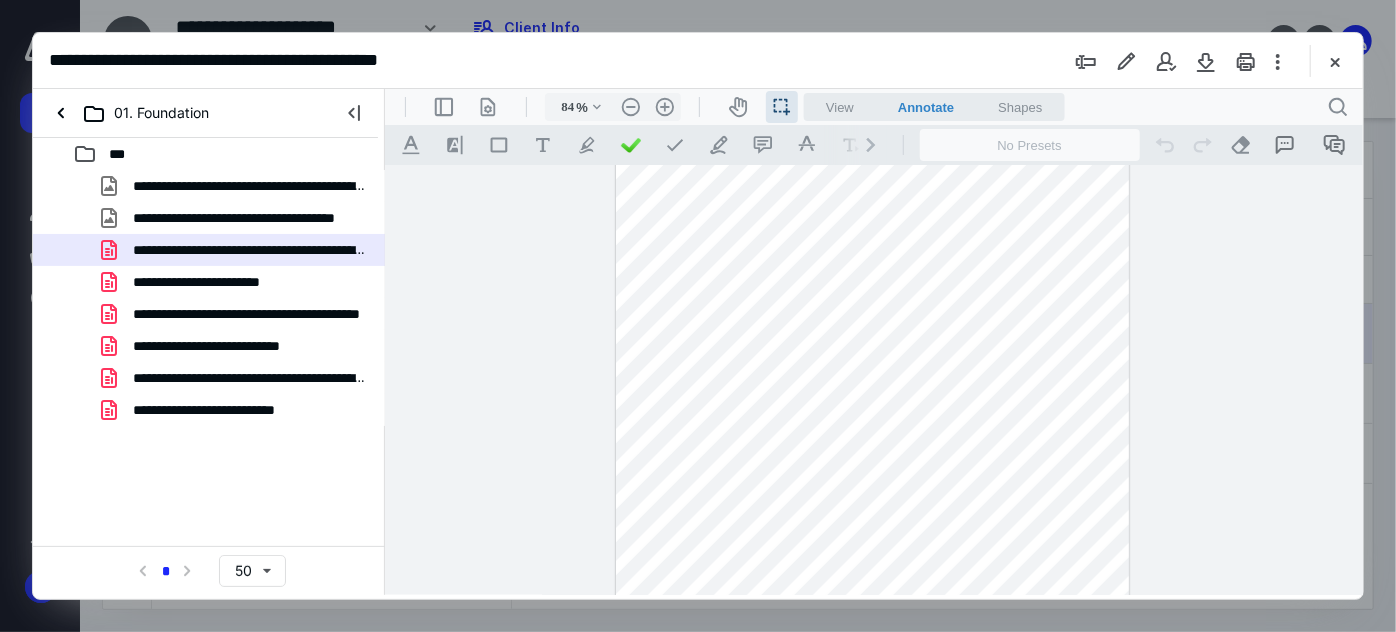 drag, startPoint x: 823, startPoint y: 210, endPoint x: 725, endPoint y: 220, distance: 98.50888 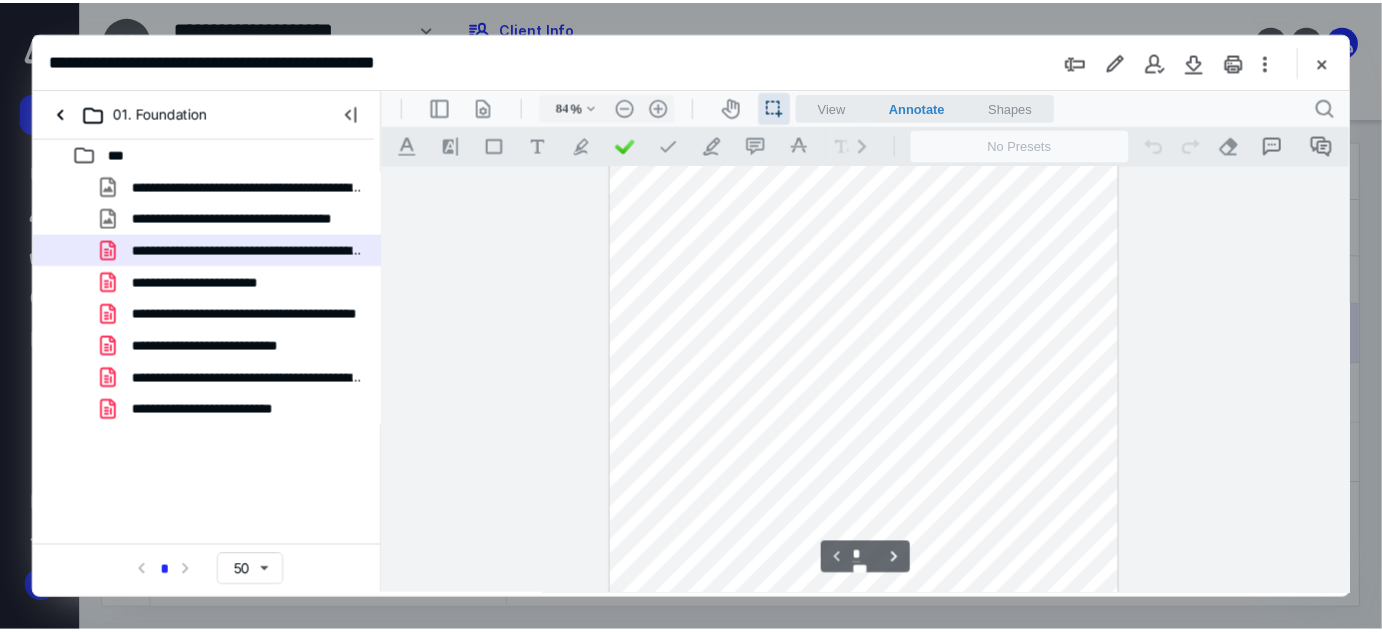 scroll, scrollTop: 173, scrollLeft: 0, axis: vertical 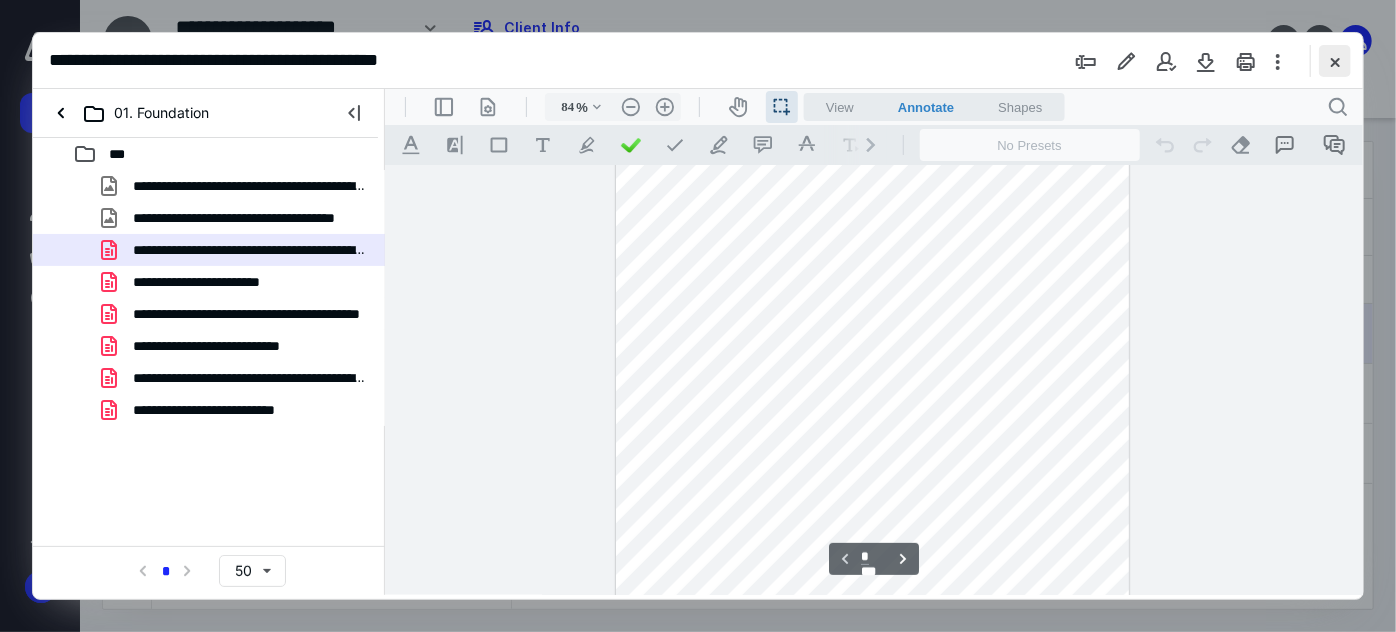 click at bounding box center [1335, 61] 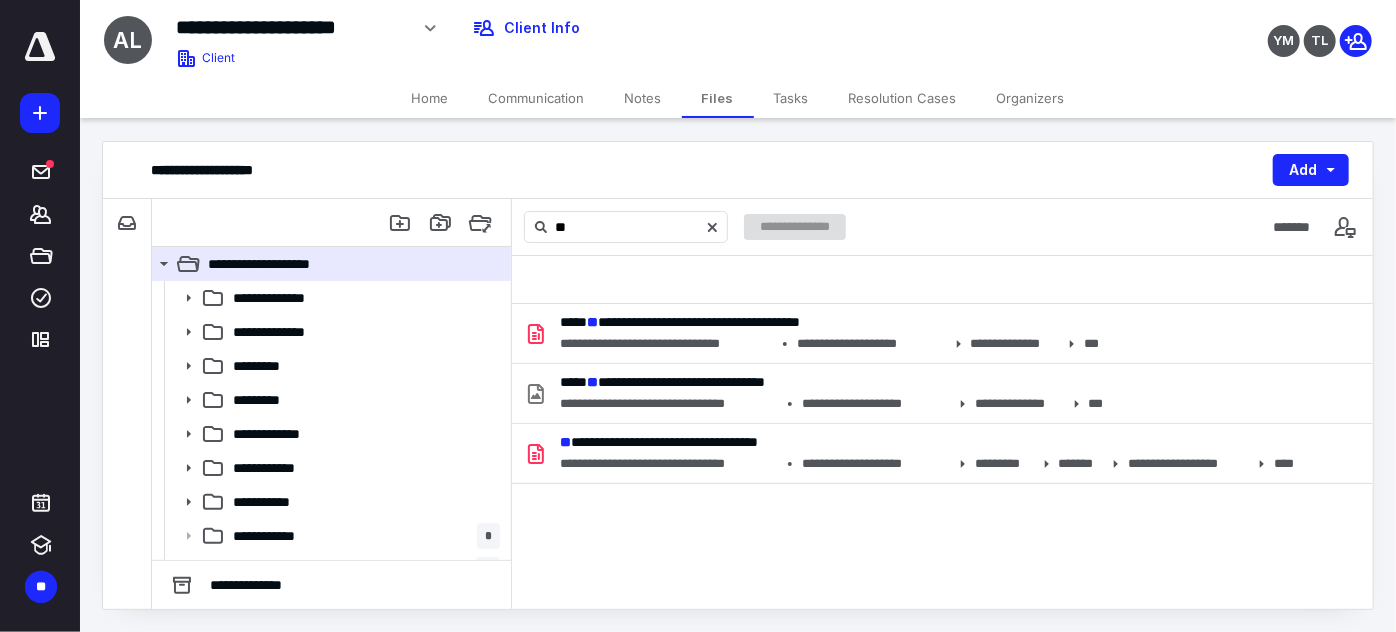 click on "Home" at bounding box center [430, 98] 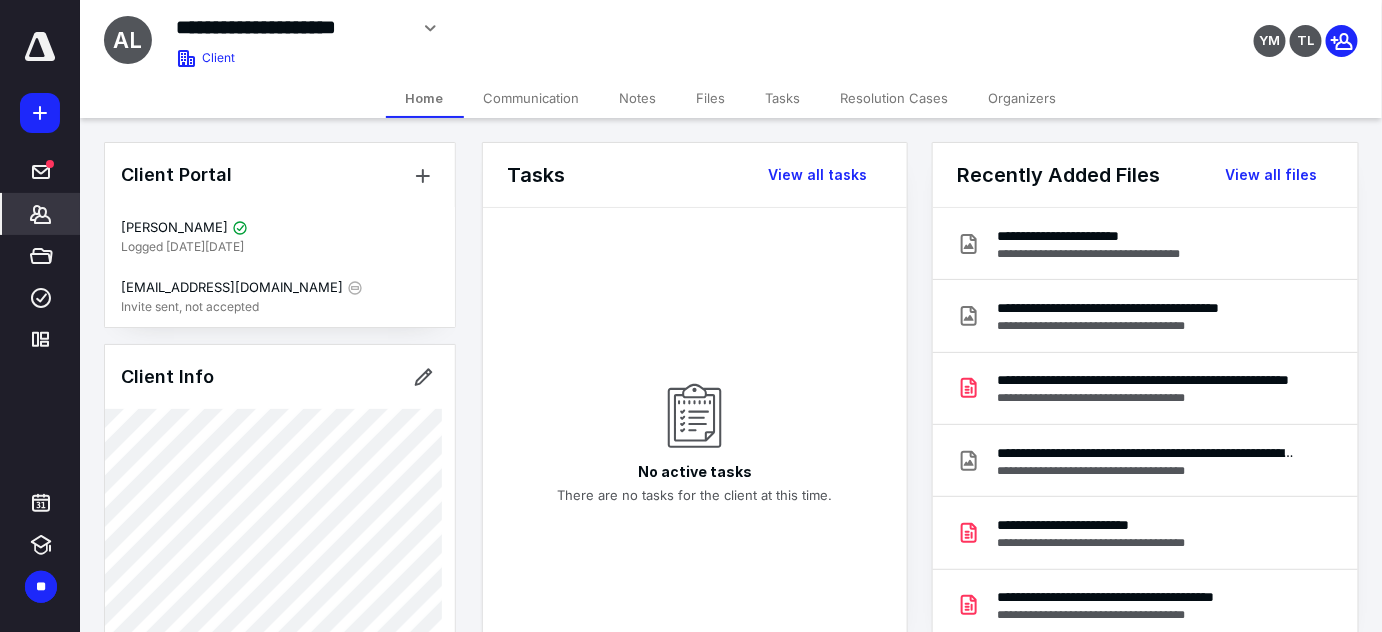 scroll, scrollTop: 43, scrollLeft: 0, axis: vertical 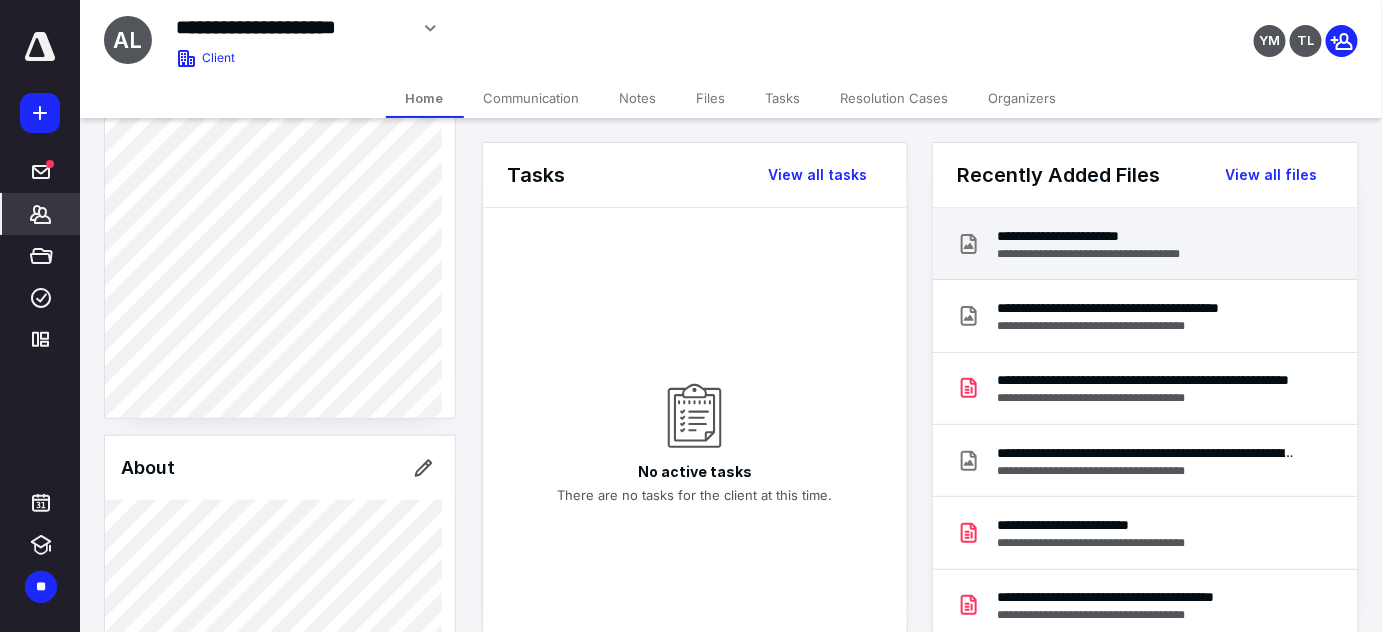 click on "**********" at bounding box center (1105, 236) 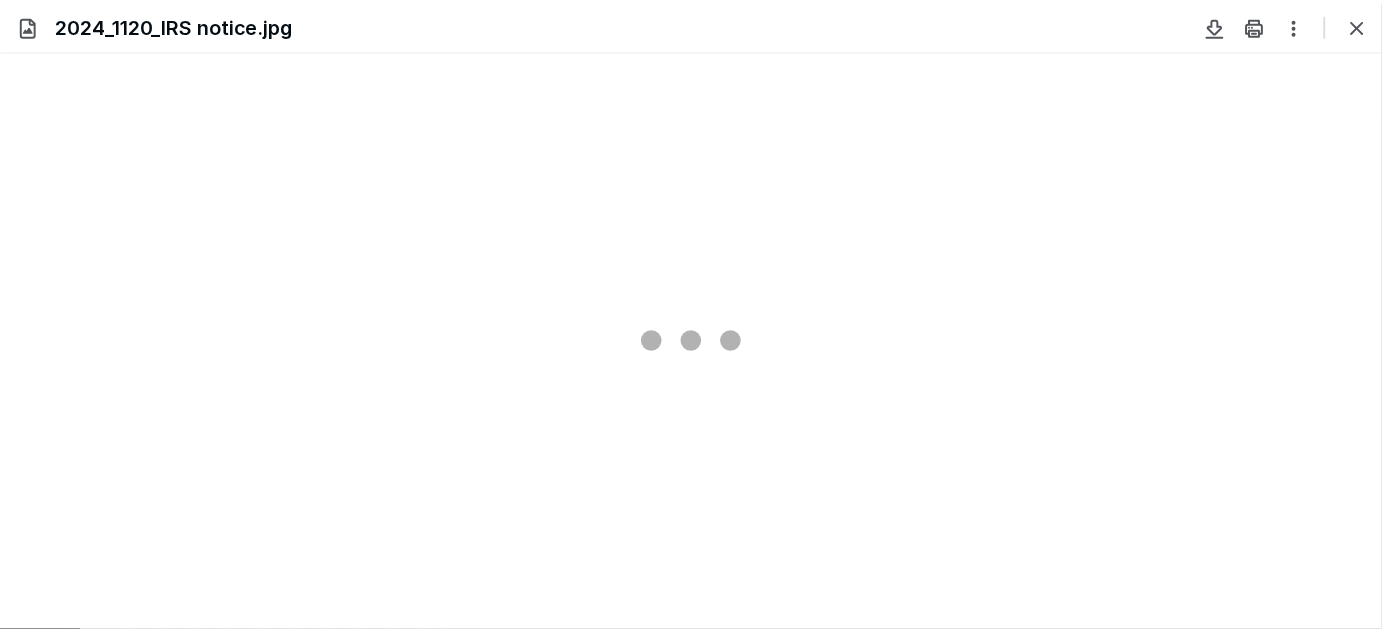 scroll, scrollTop: 0, scrollLeft: 0, axis: both 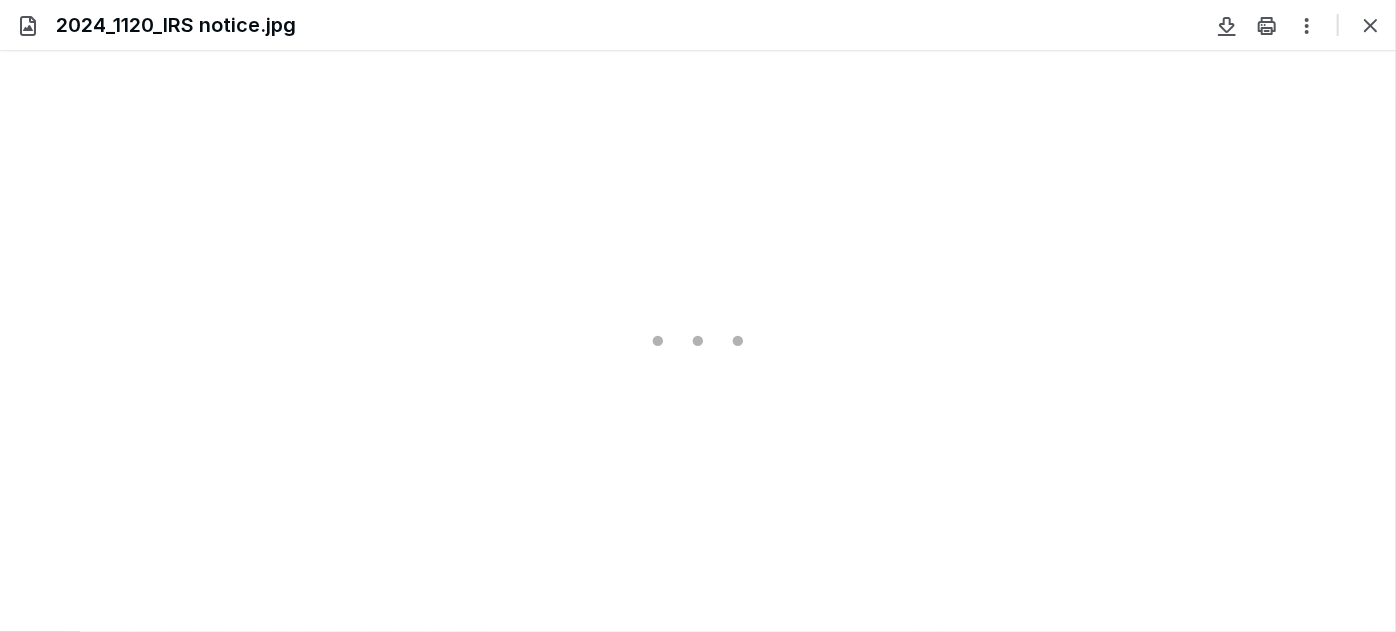 type on "69" 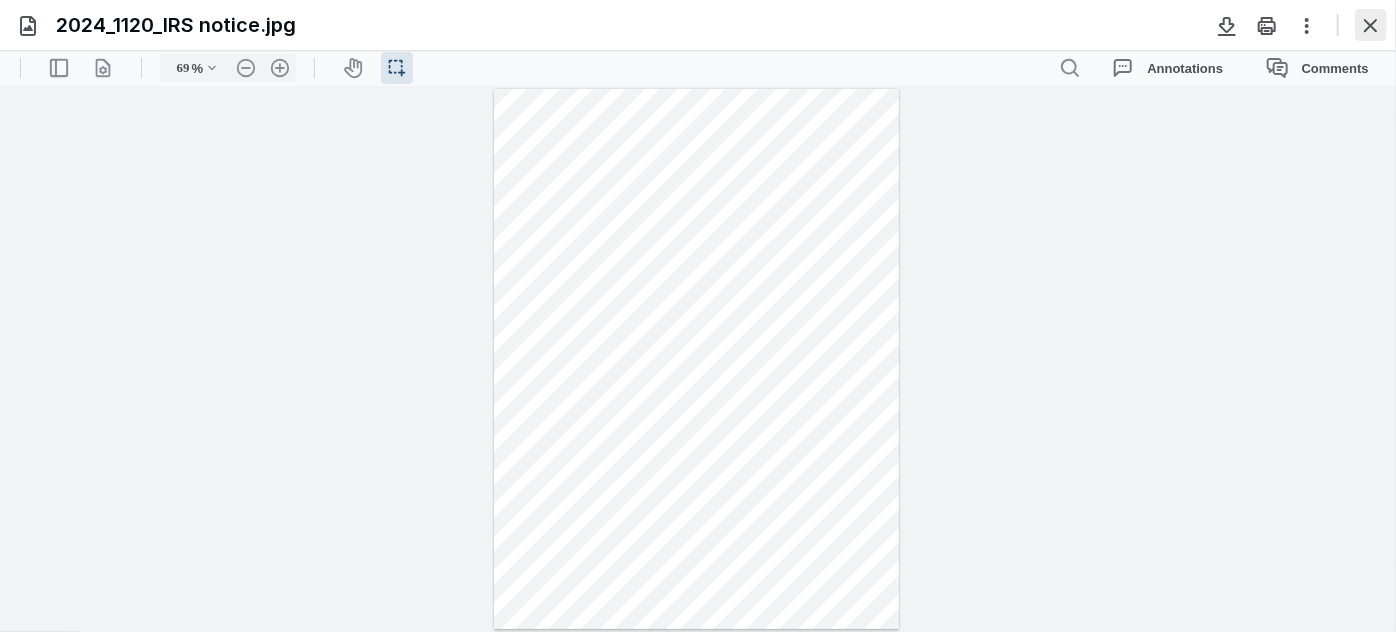 click at bounding box center (1371, 25) 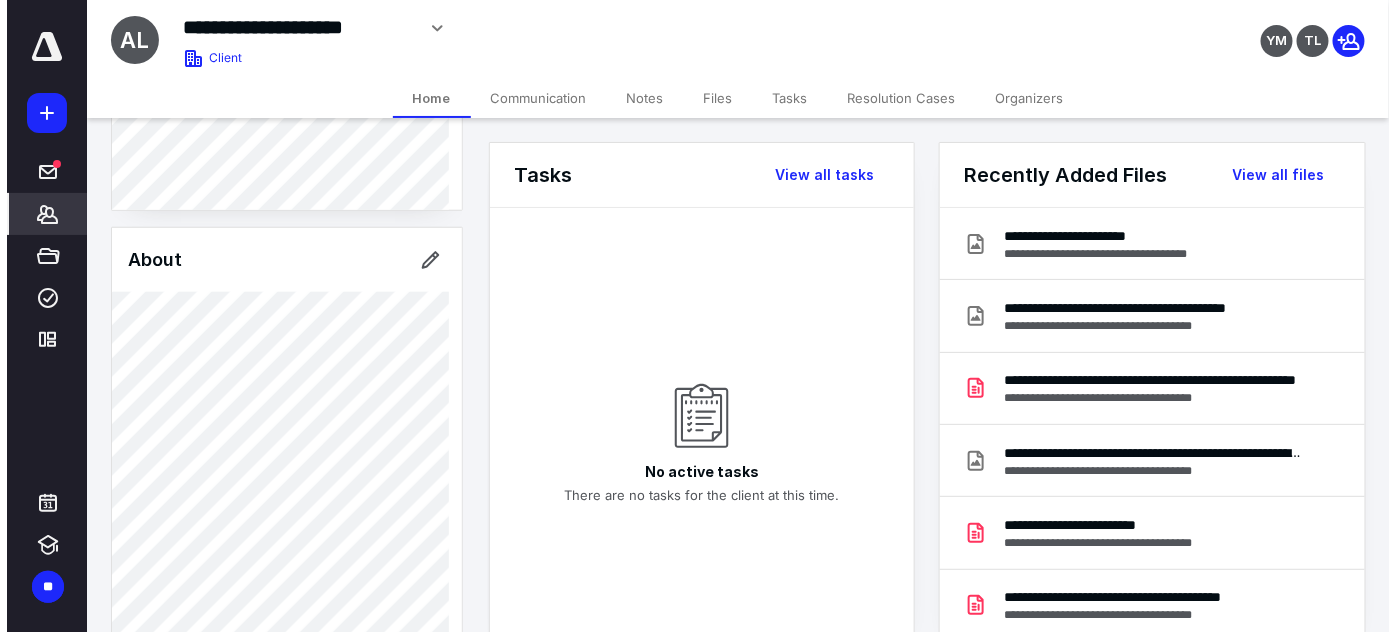 scroll, scrollTop: 450, scrollLeft: 0, axis: vertical 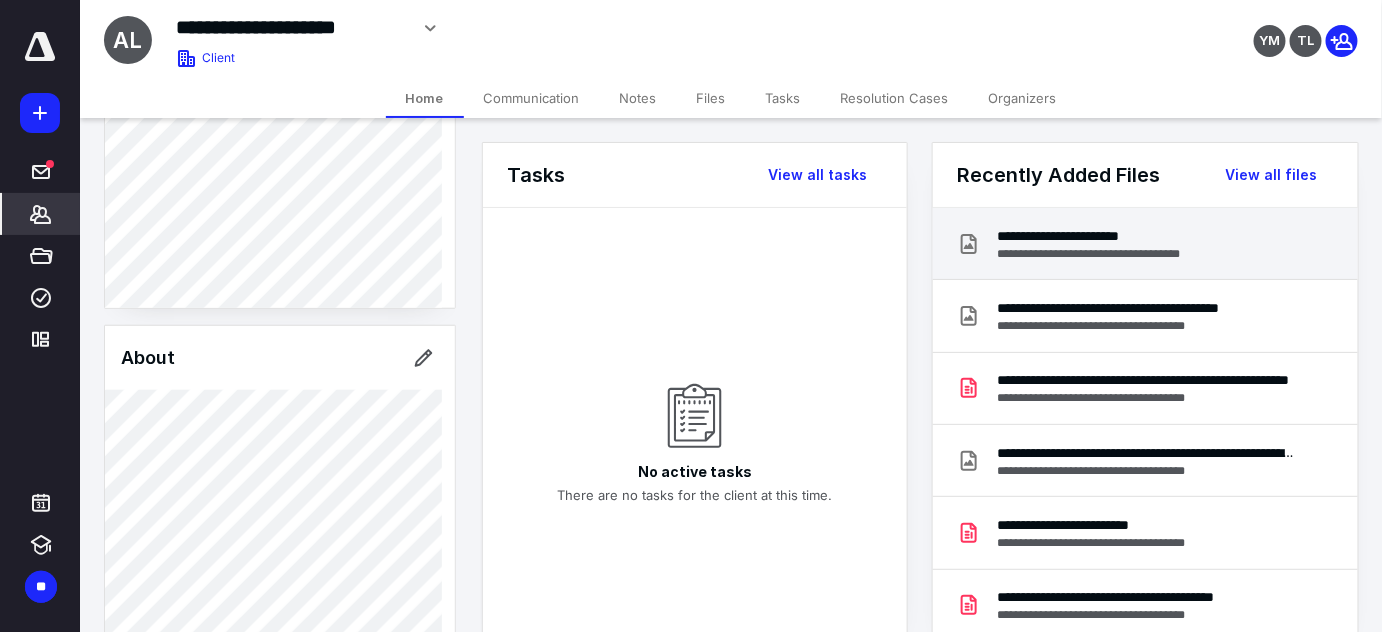 click on "**********" at bounding box center [1105, 254] 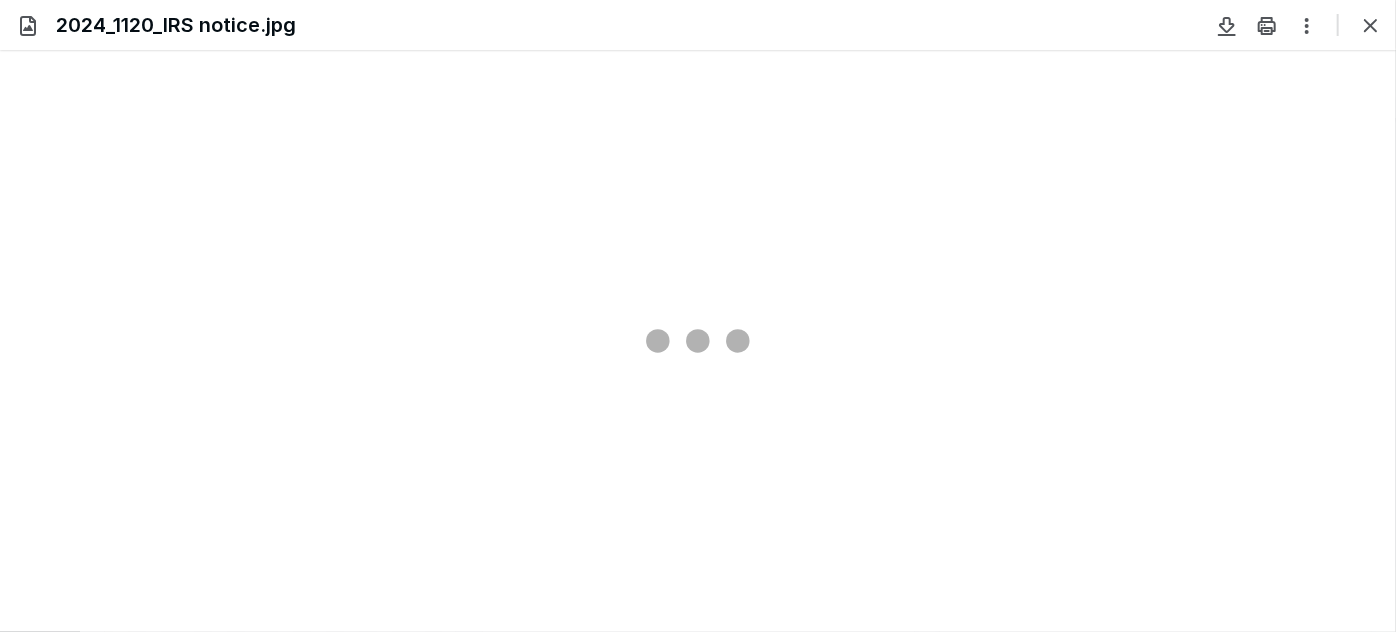 scroll, scrollTop: 0, scrollLeft: 0, axis: both 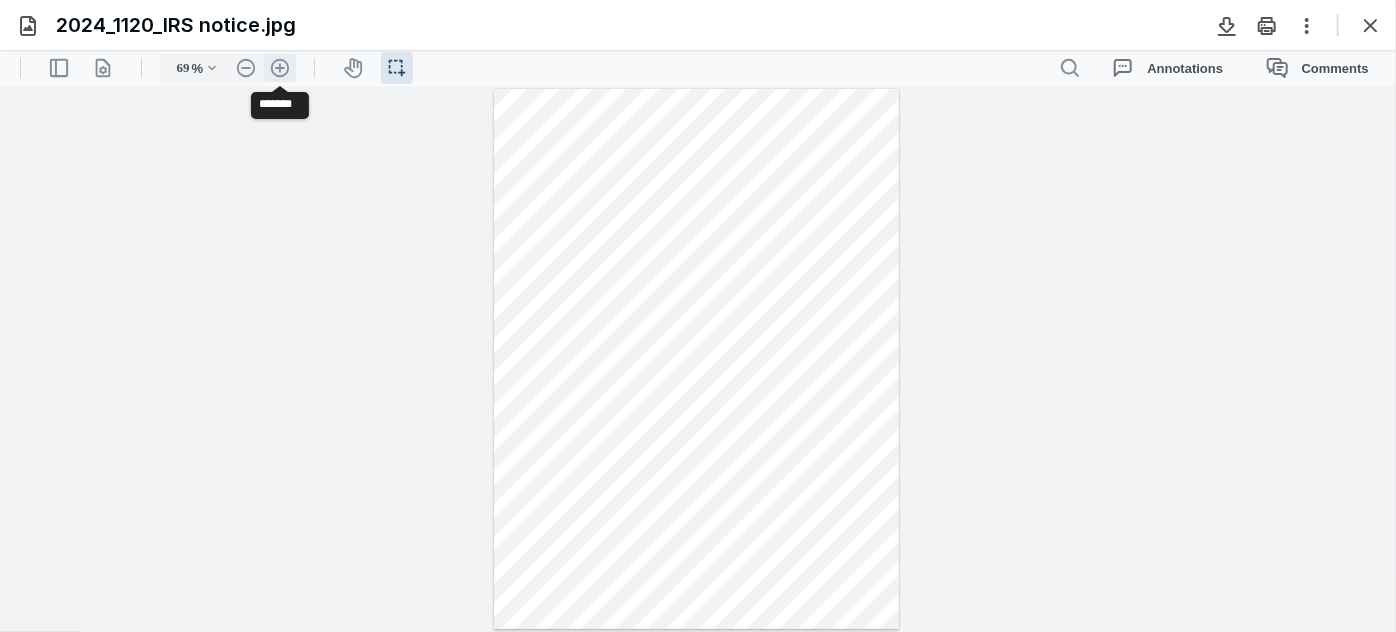 click on ".cls-1{fill:#abb0c4;} icon - header - zoom - in - line" at bounding box center (280, 67) 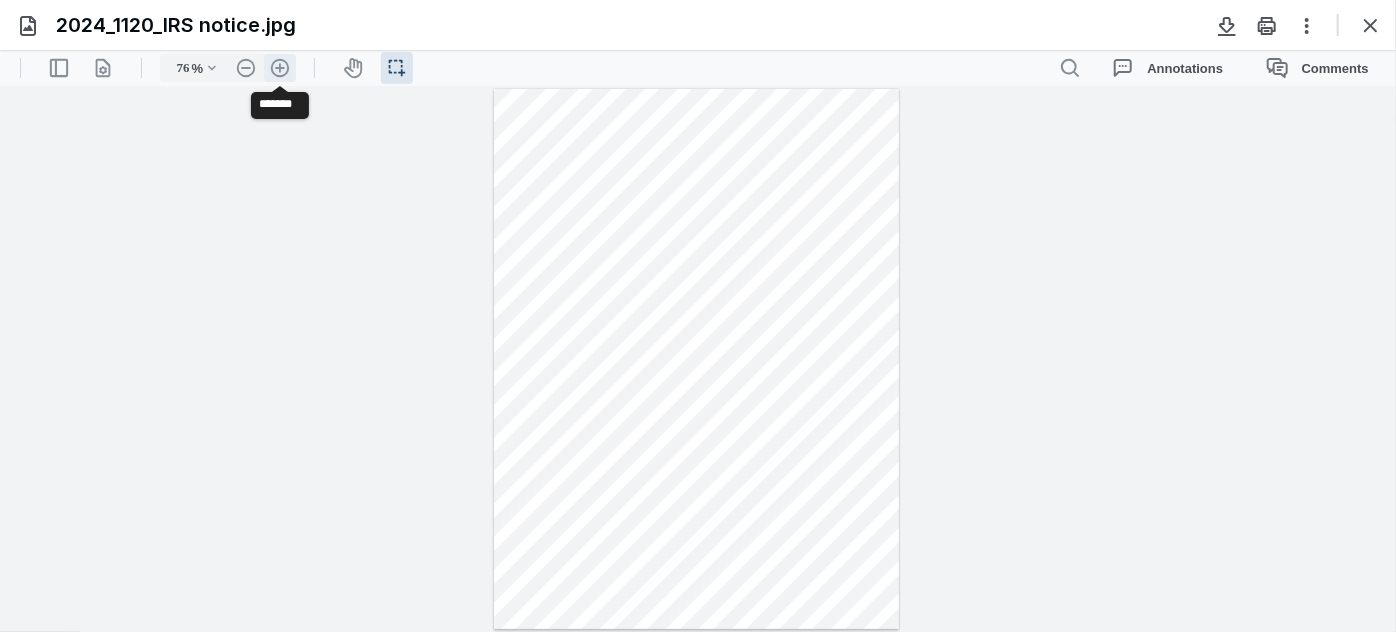 click on ".cls-1{fill:#abb0c4;} icon - header - zoom - in - line" at bounding box center (280, 67) 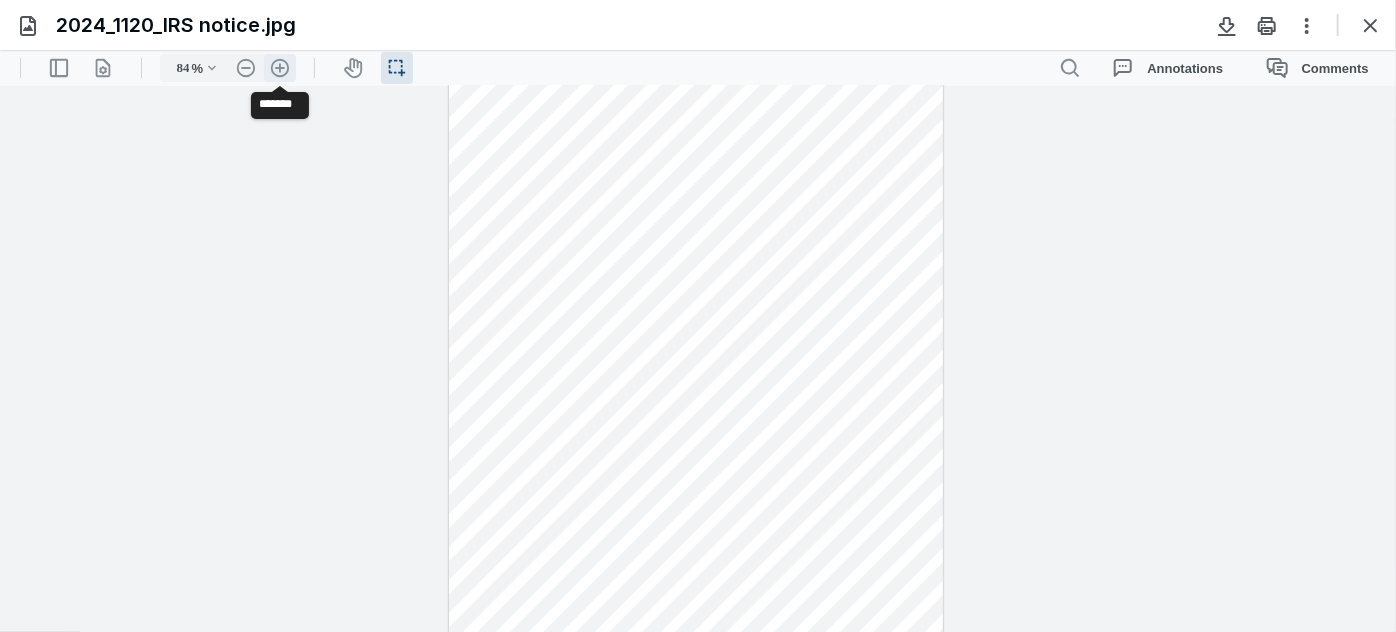 click on ".cls-1{fill:#abb0c4;} icon - header - zoom - in - line" at bounding box center [280, 67] 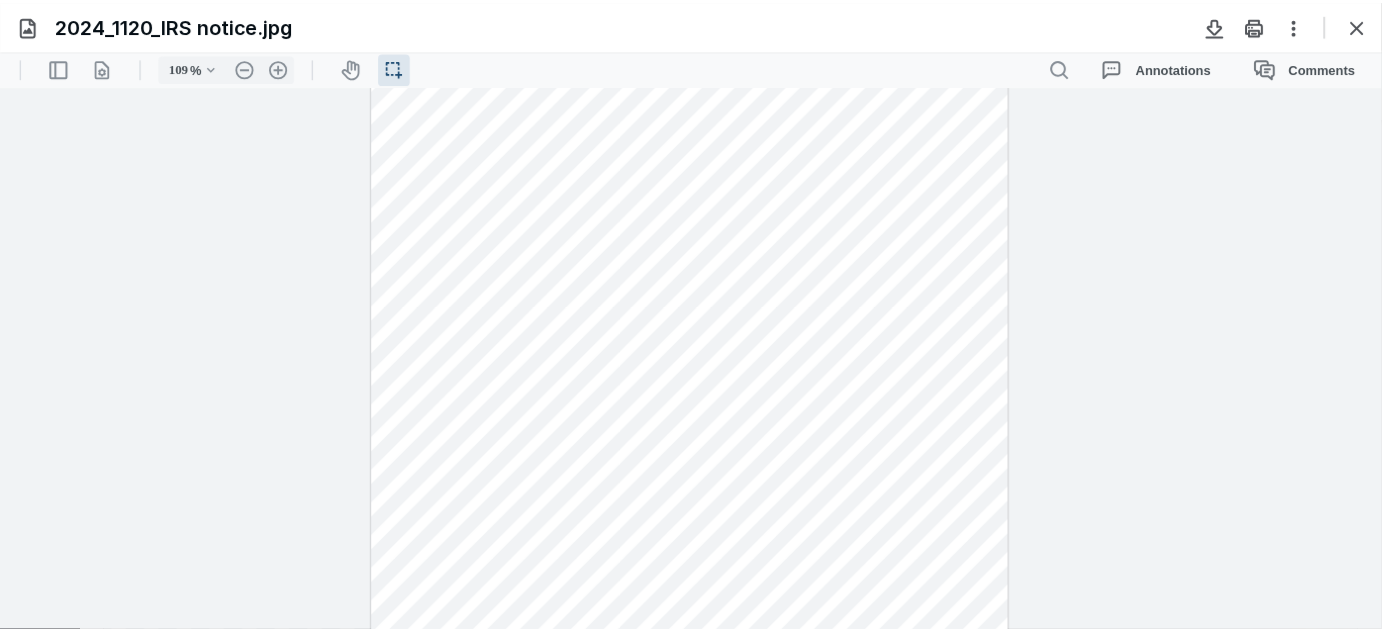 scroll, scrollTop: 32, scrollLeft: 0, axis: vertical 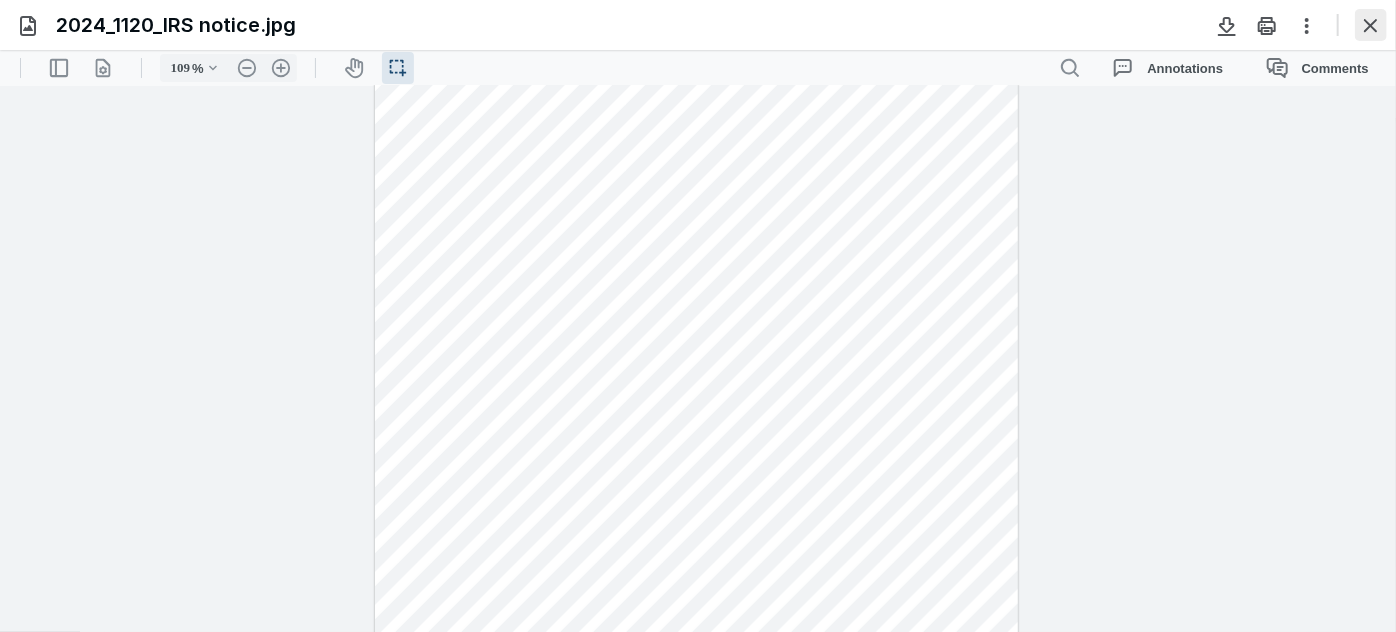 click at bounding box center (1371, 25) 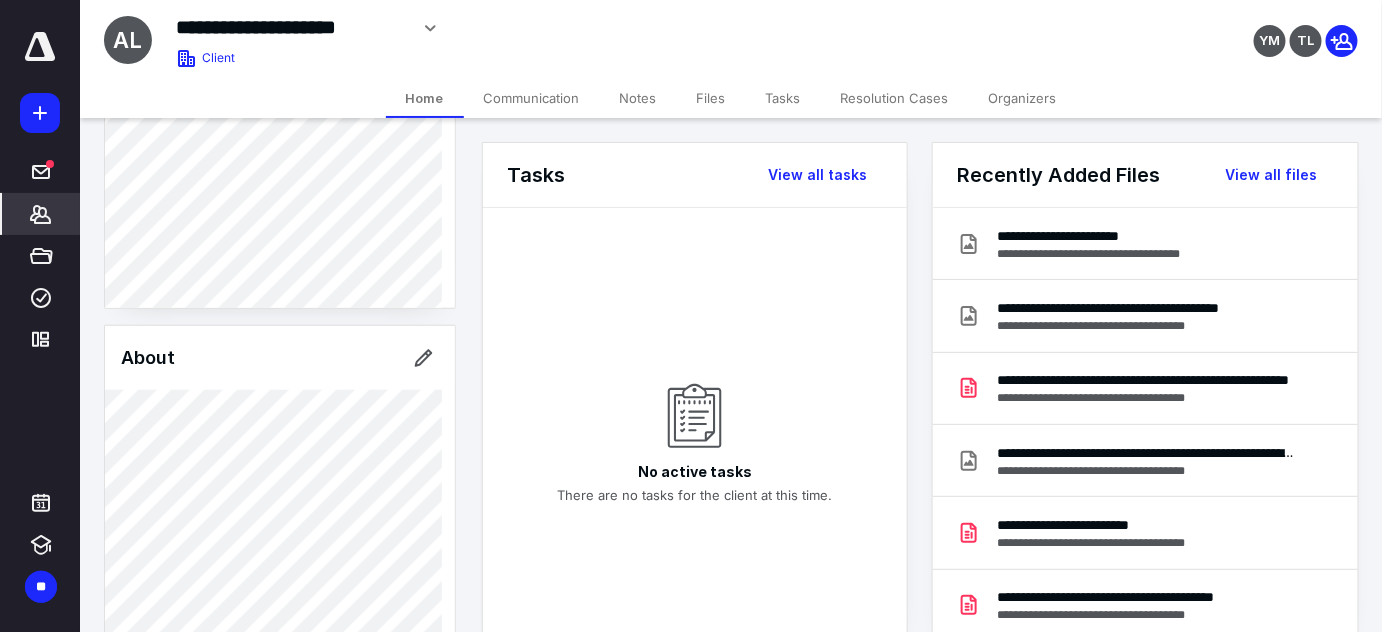 click on "Notes" at bounding box center (638, 98) 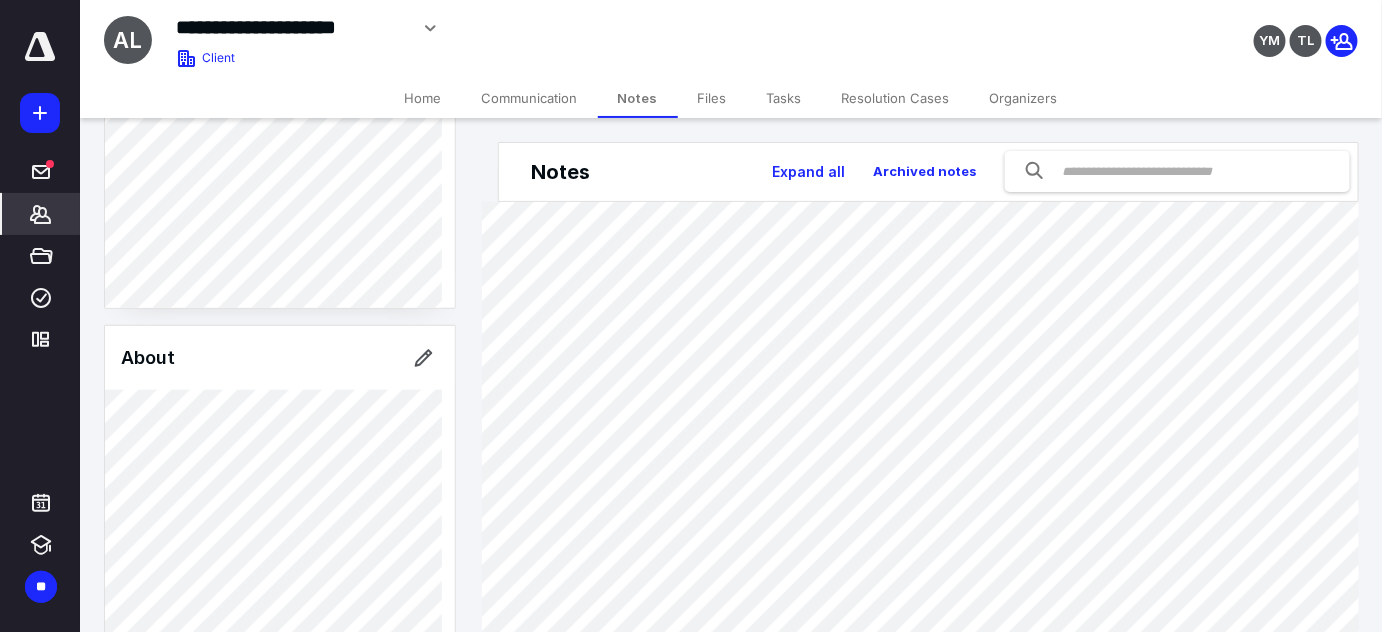 click at bounding box center [1177, 171] 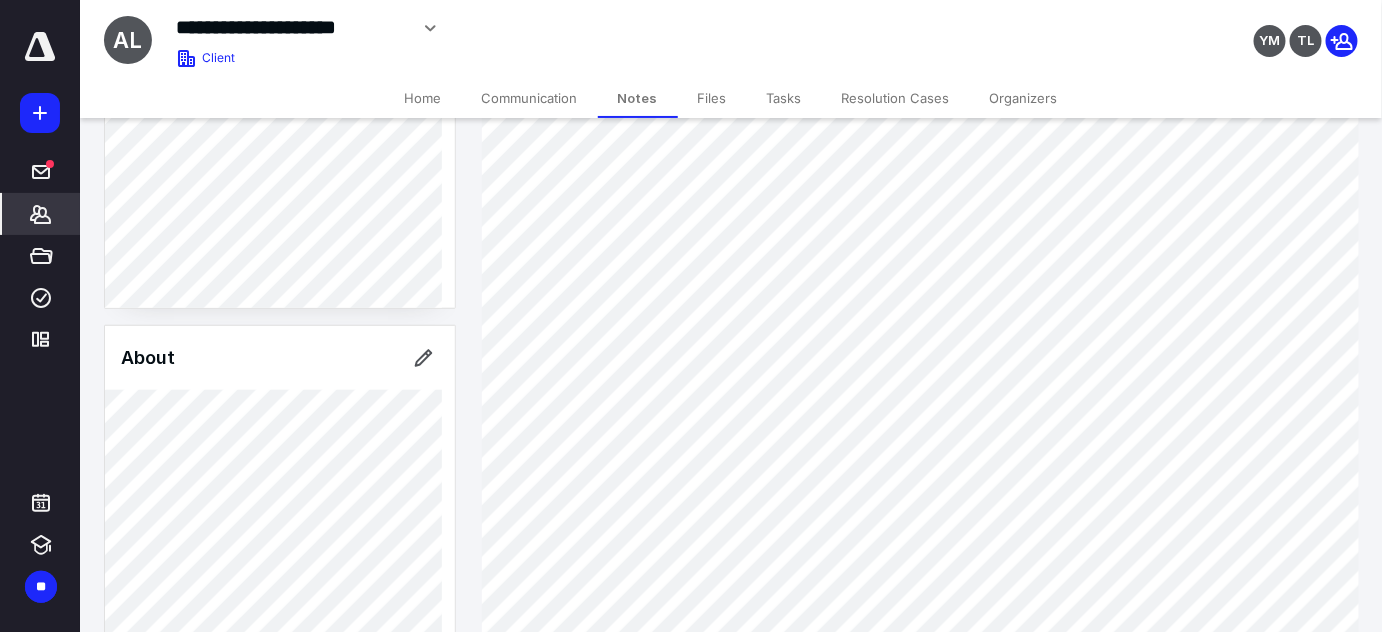 scroll, scrollTop: 127, scrollLeft: 0, axis: vertical 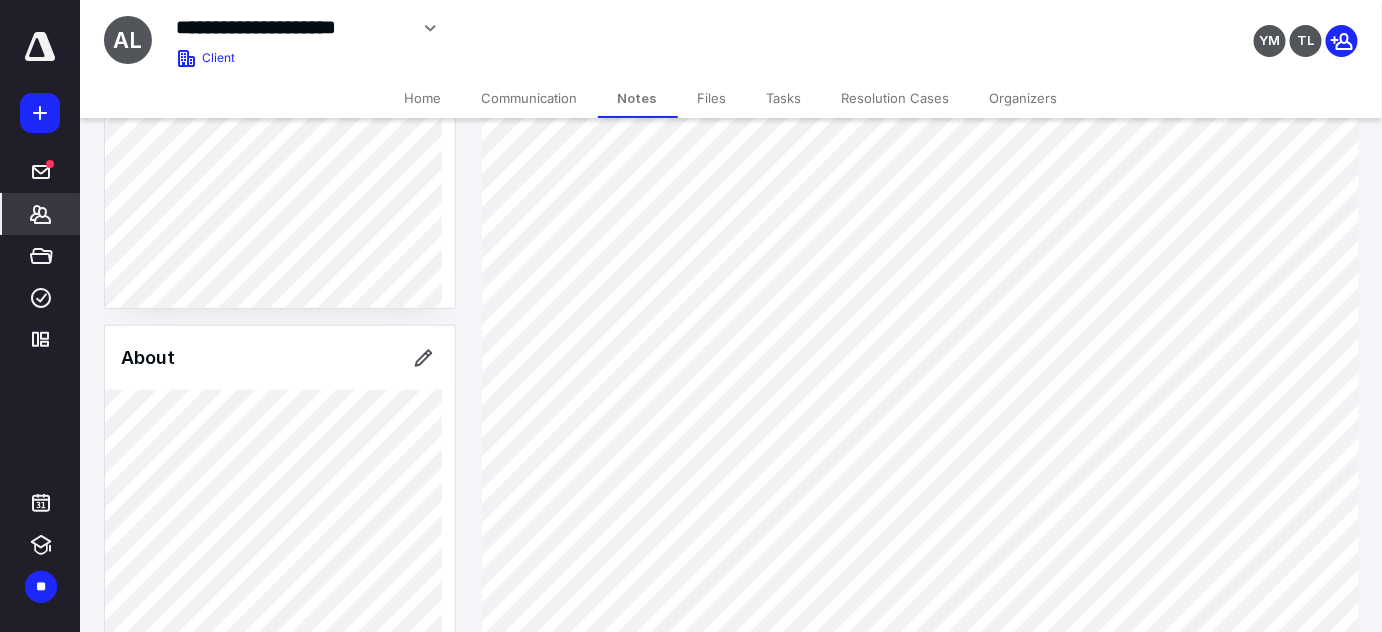 type on "****" 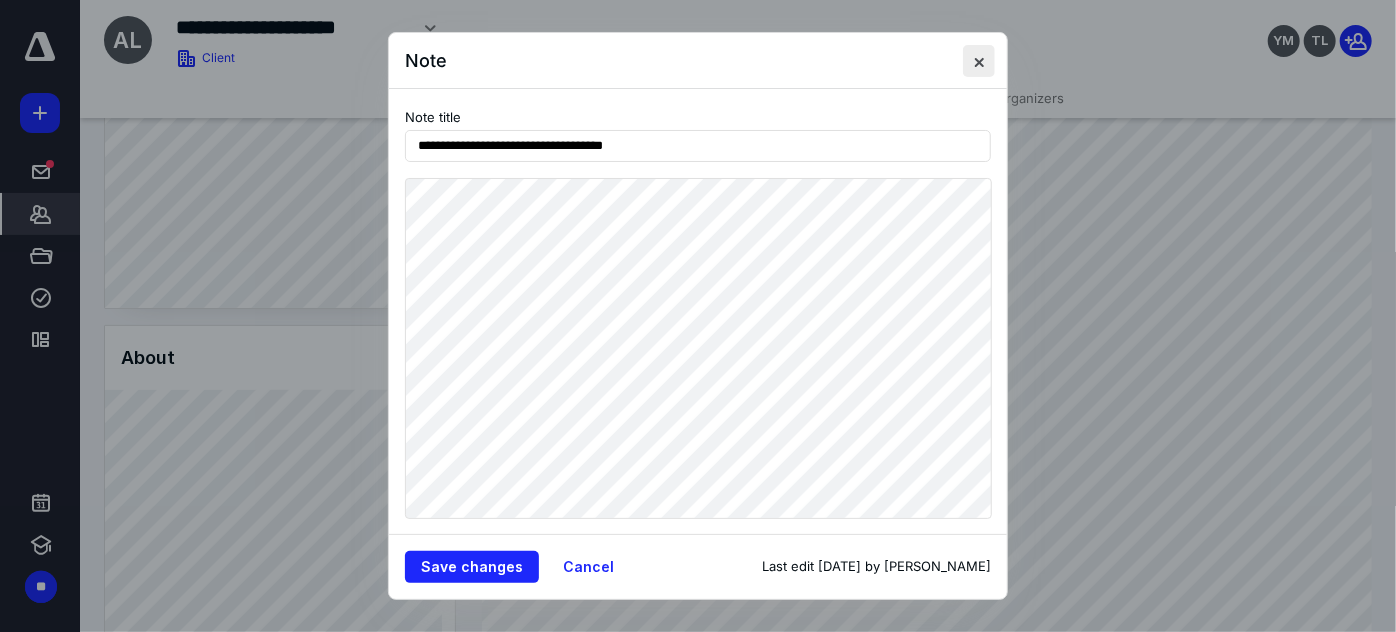 click at bounding box center [979, 61] 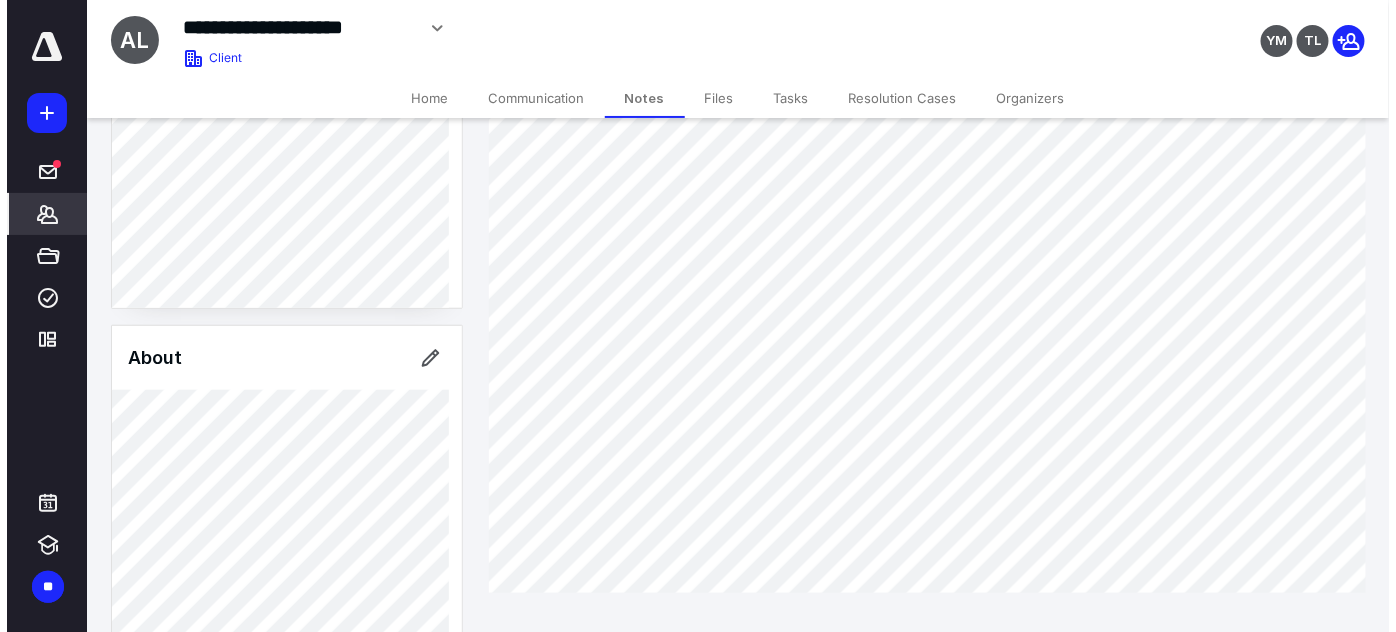 scroll, scrollTop: 0, scrollLeft: 0, axis: both 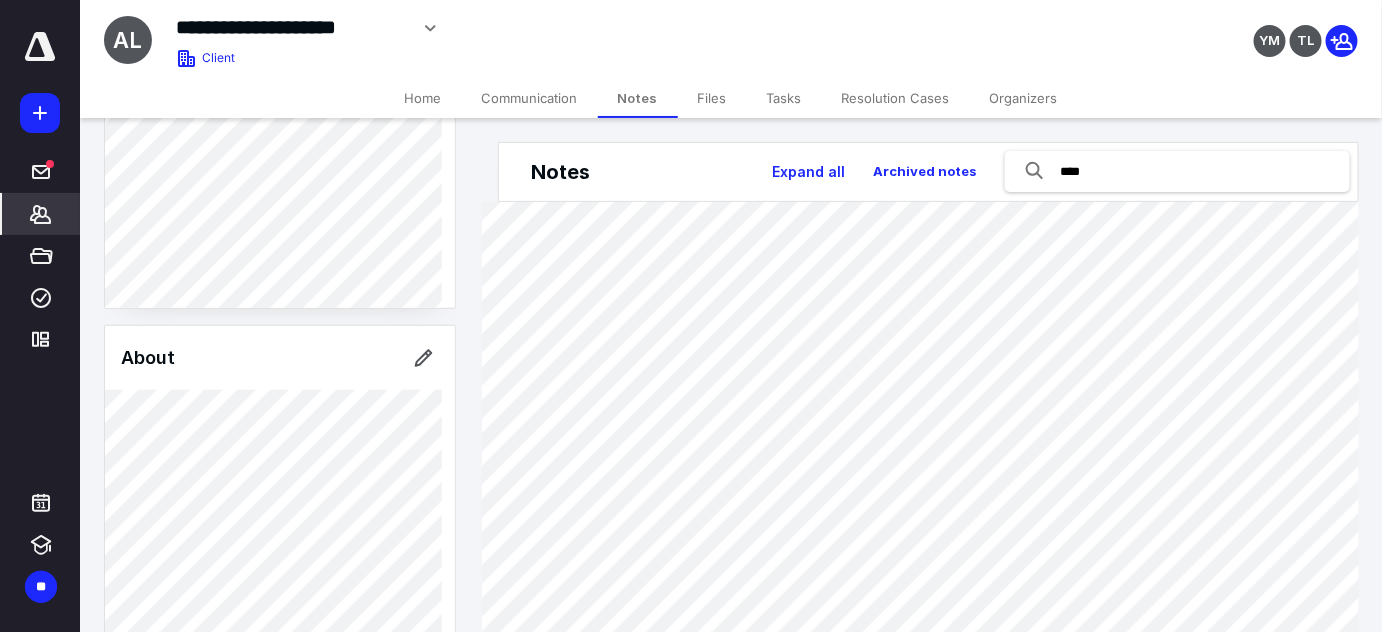 click on "Files" at bounding box center [712, 98] 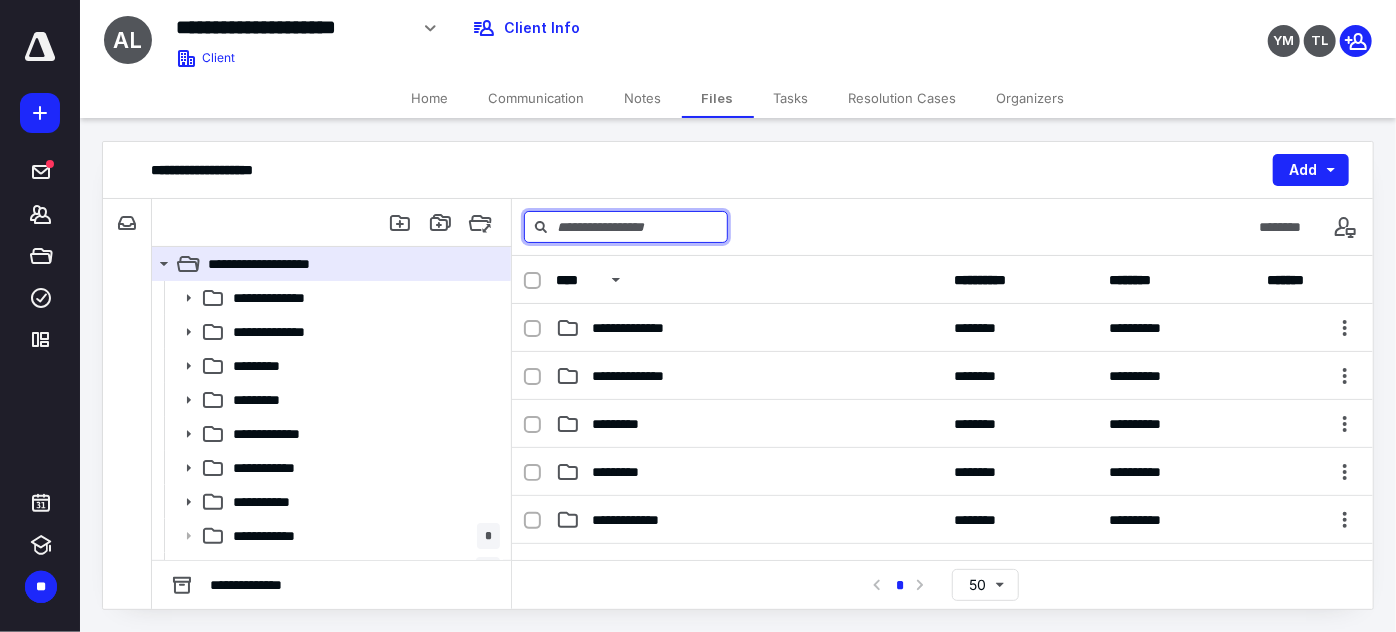 click at bounding box center [626, 227] 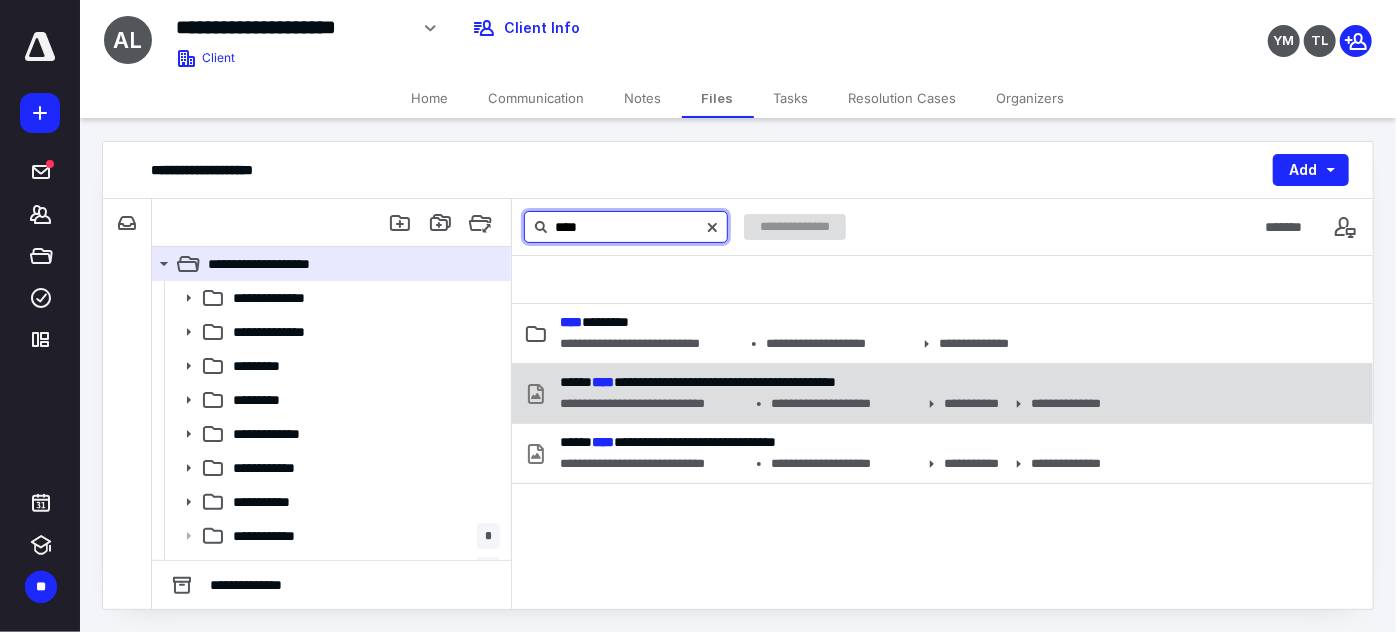 type on "****" 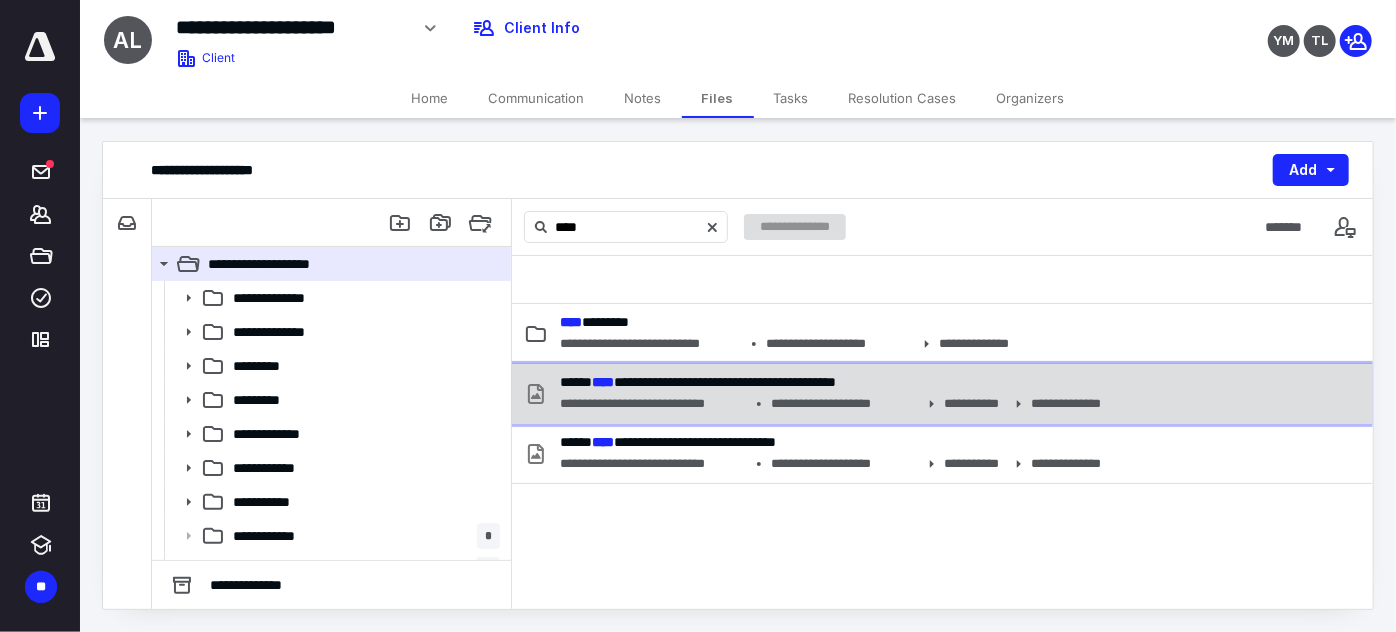 click on "**********" at bounding box center [653, 404] 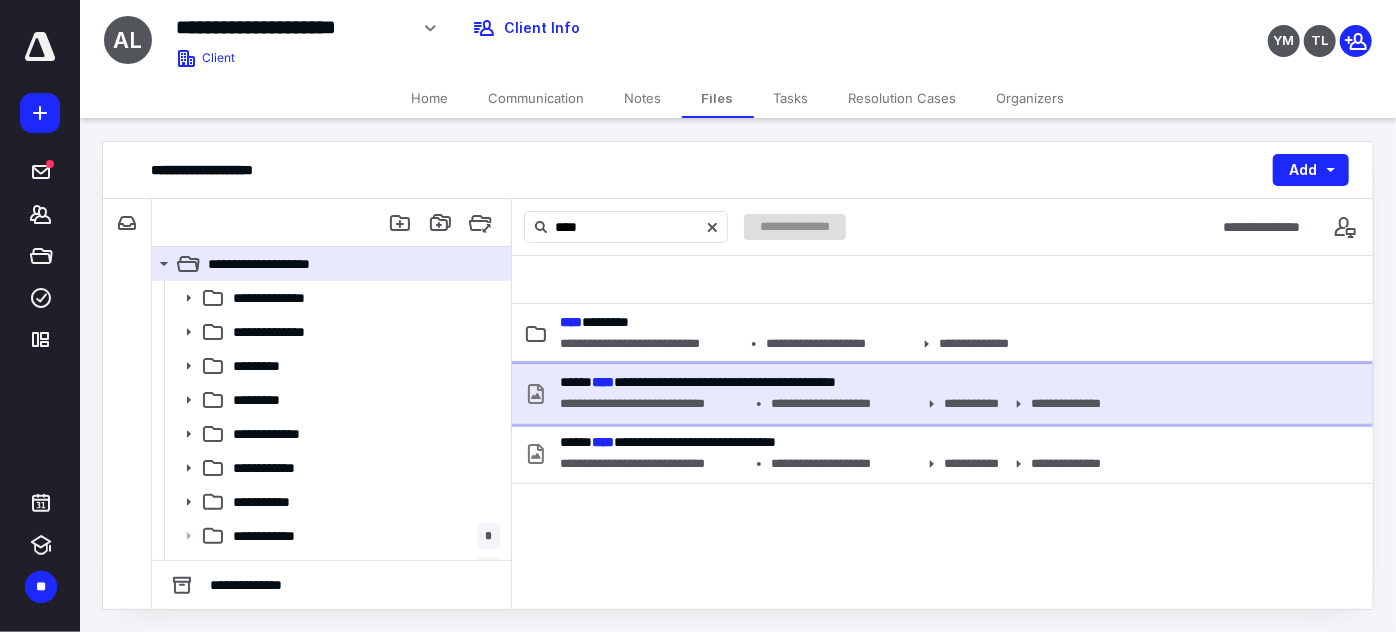 click on "**********" at bounding box center (653, 404) 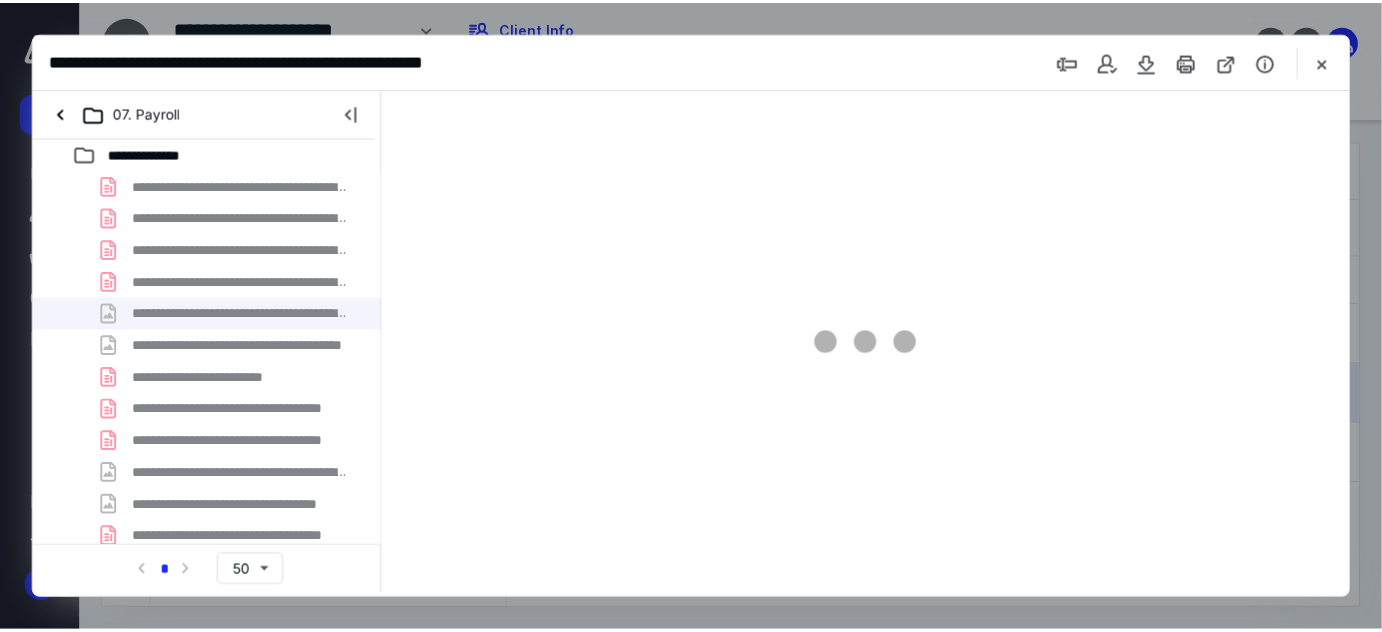 scroll, scrollTop: 0, scrollLeft: 0, axis: both 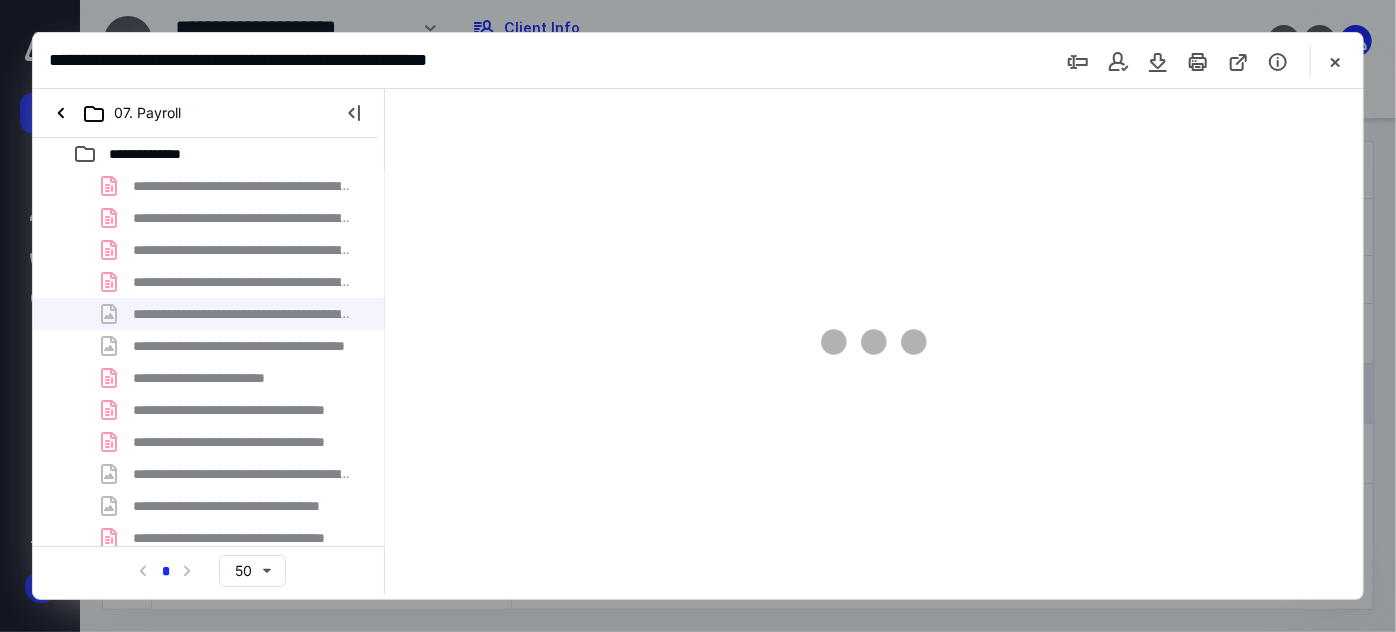 type on "132" 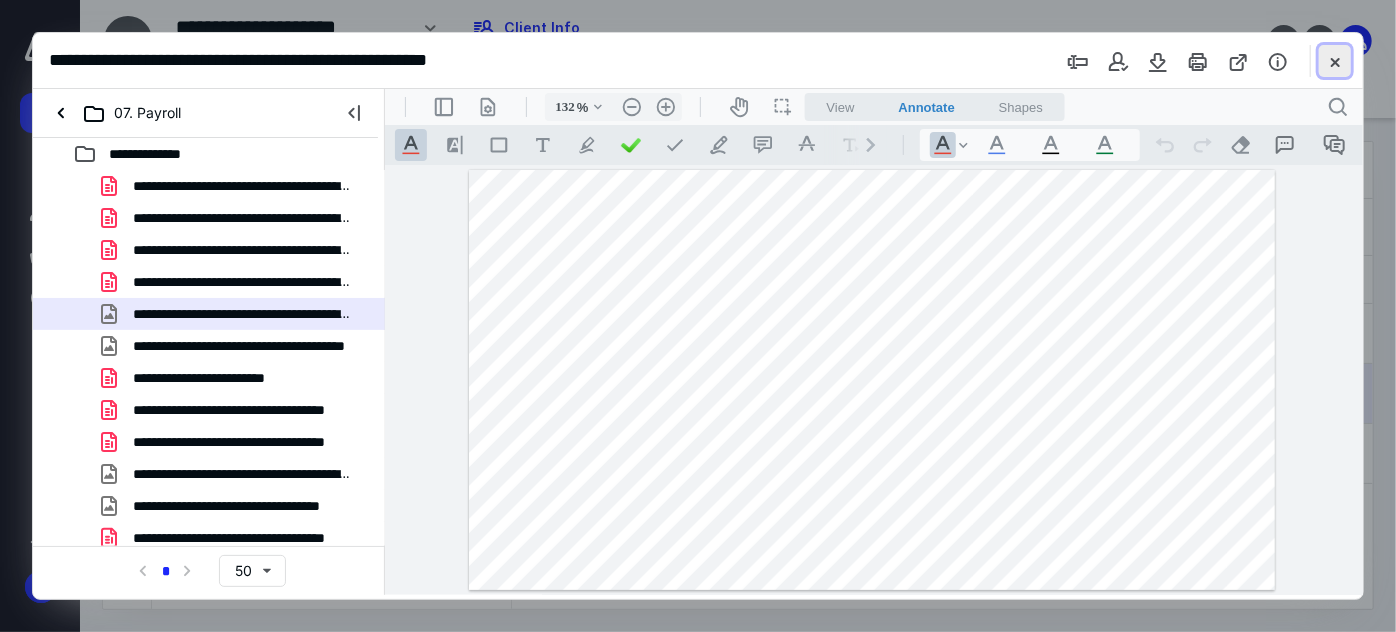 click at bounding box center [1335, 61] 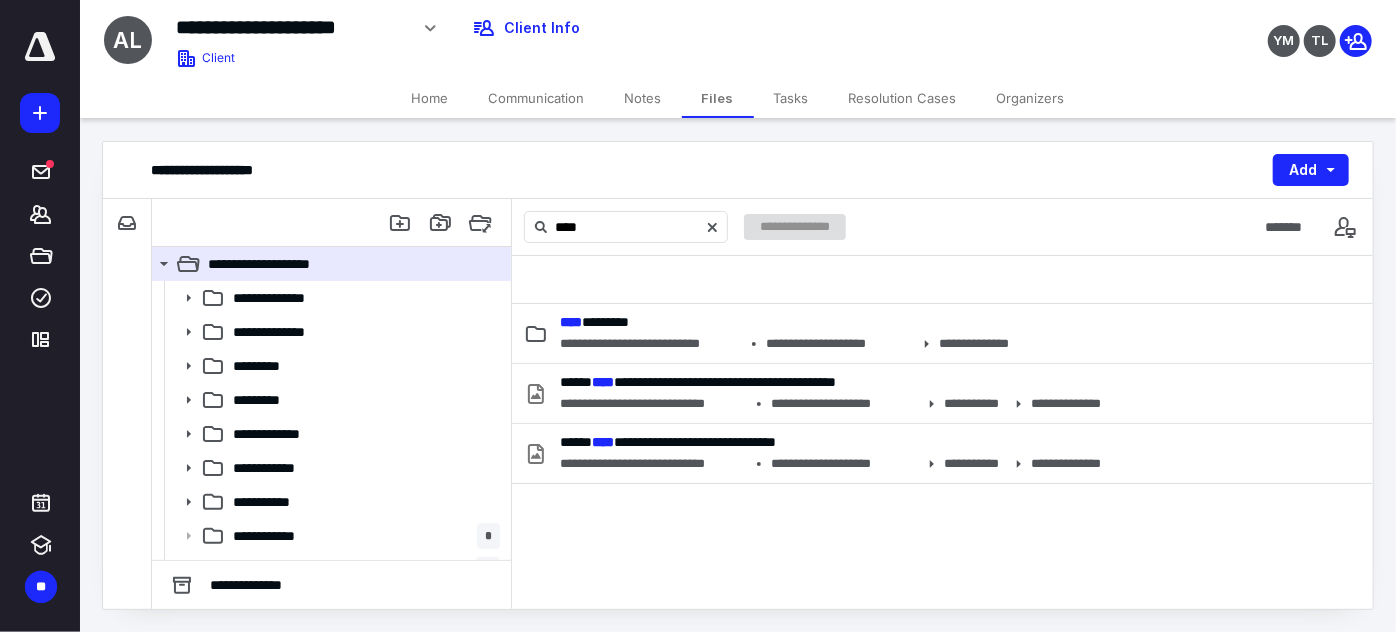 click on "Notes" at bounding box center (643, 98) 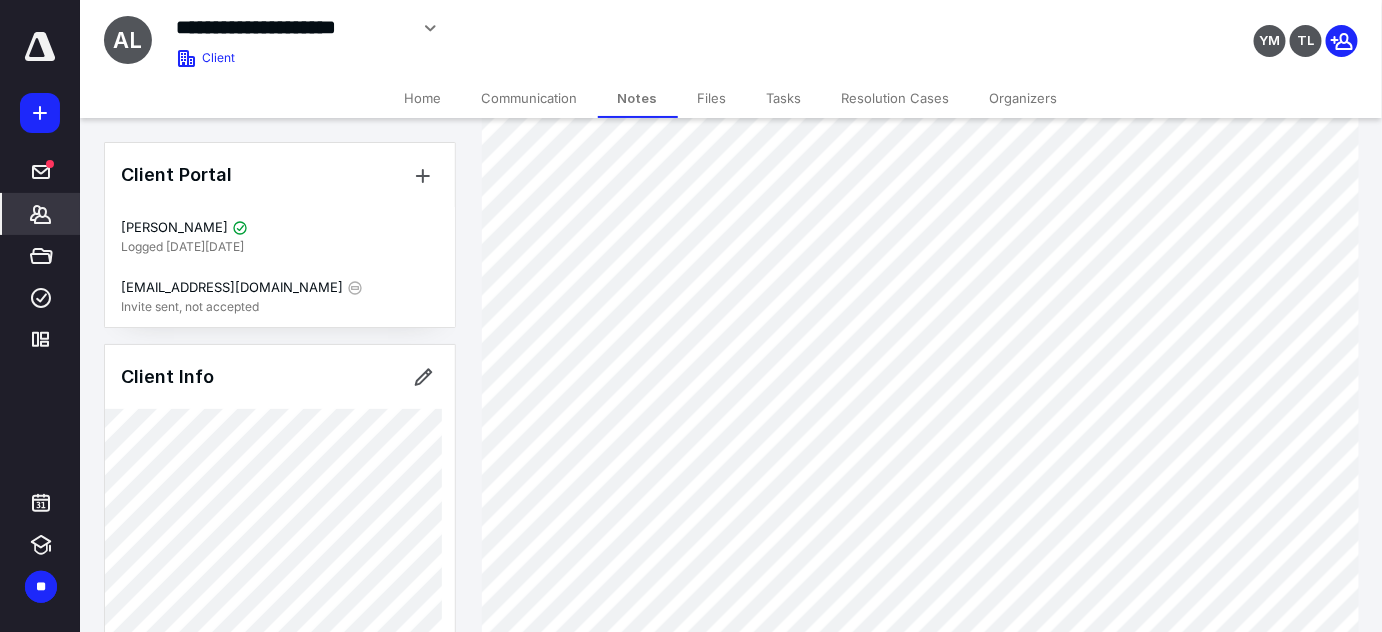 scroll, scrollTop: 718, scrollLeft: 0, axis: vertical 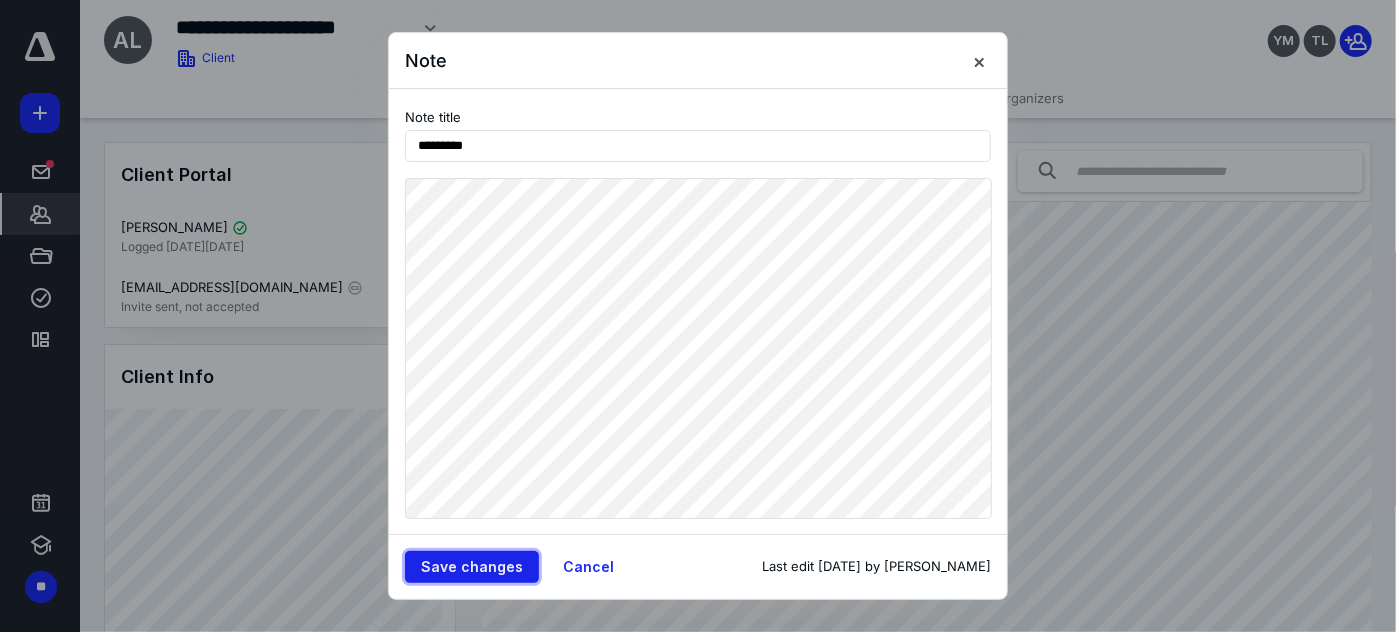 click on "Save changes" at bounding box center (472, 567) 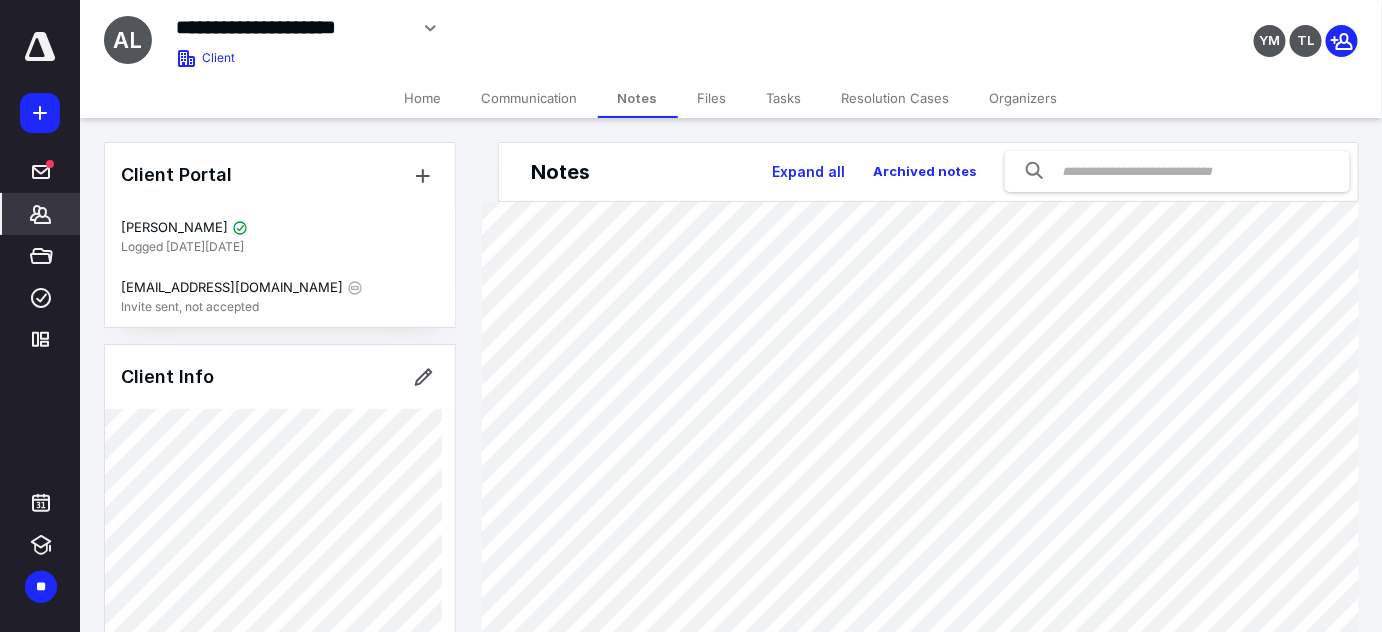 click on "**********" at bounding box center [291, 27] 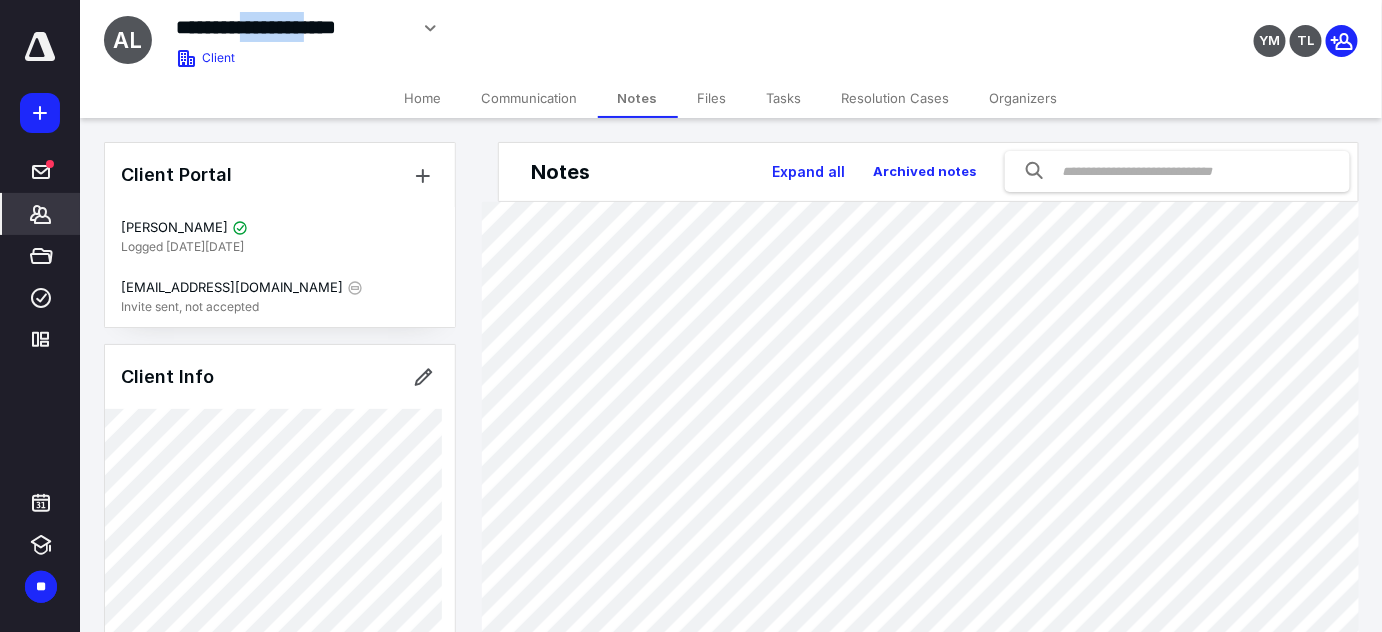click on "**********" at bounding box center (291, 27) 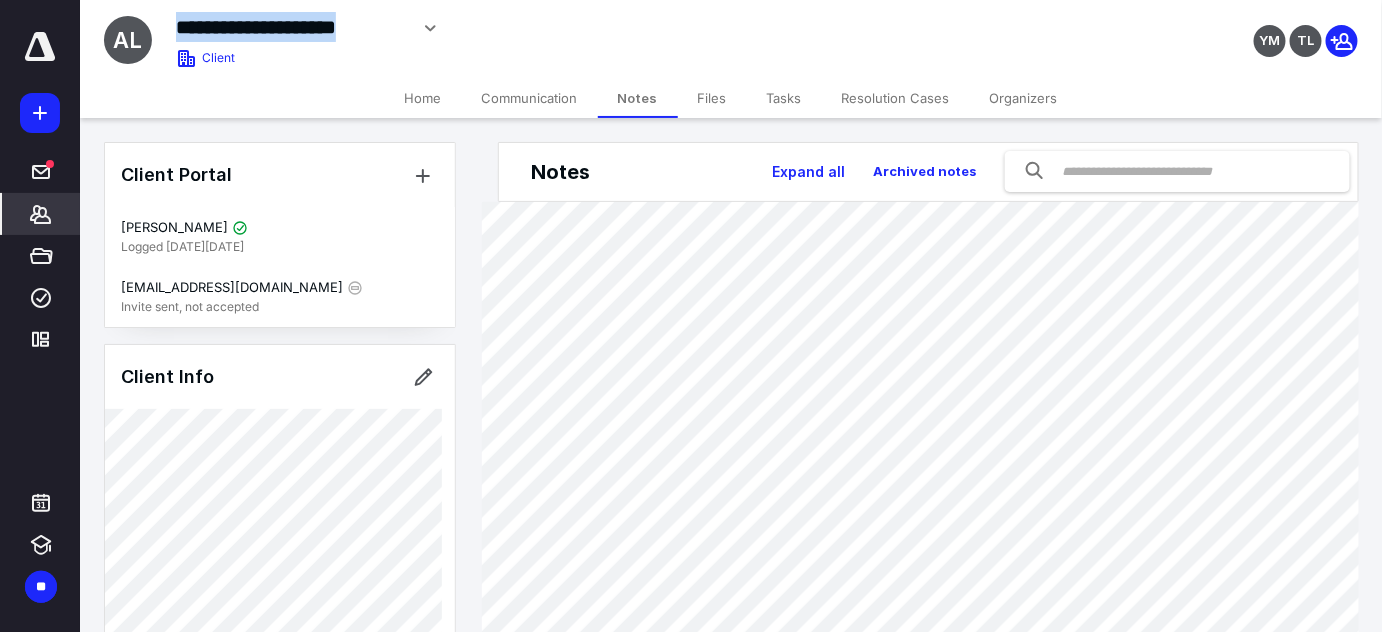click on "**********" at bounding box center (291, 27) 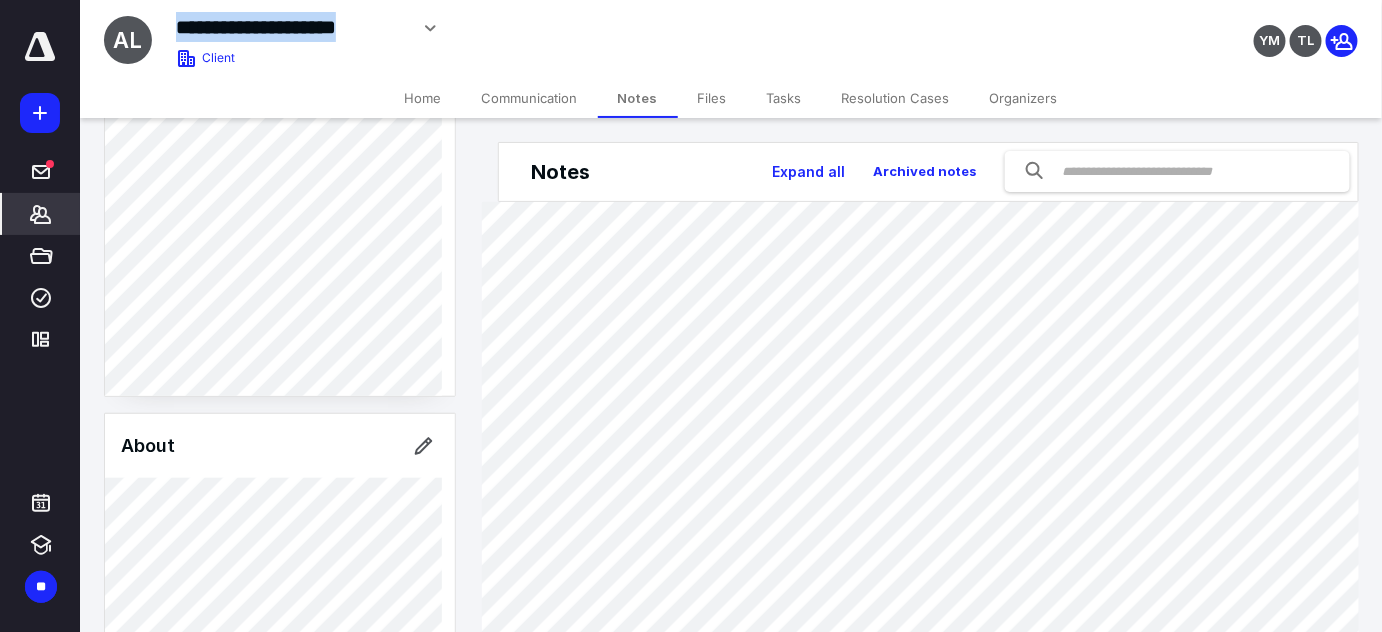 scroll, scrollTop: 367, scrollLeft: 0, axis: vertical 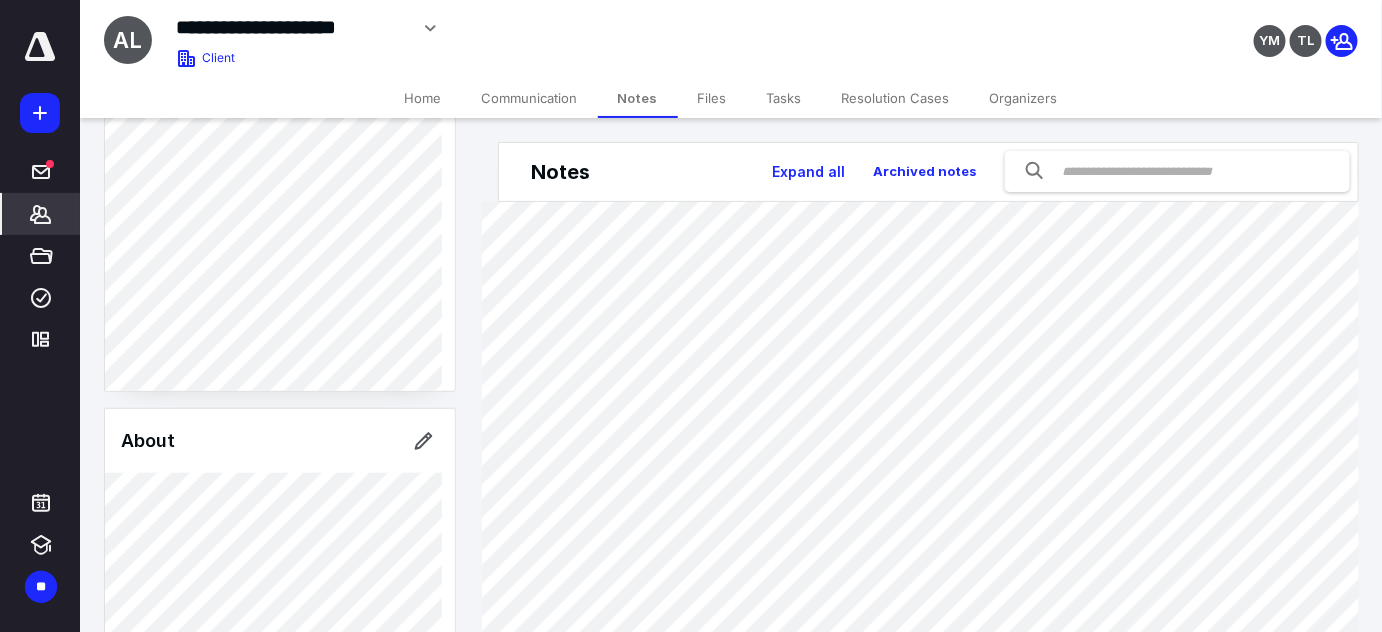 click on "Files" at bounding box center (712, 98) 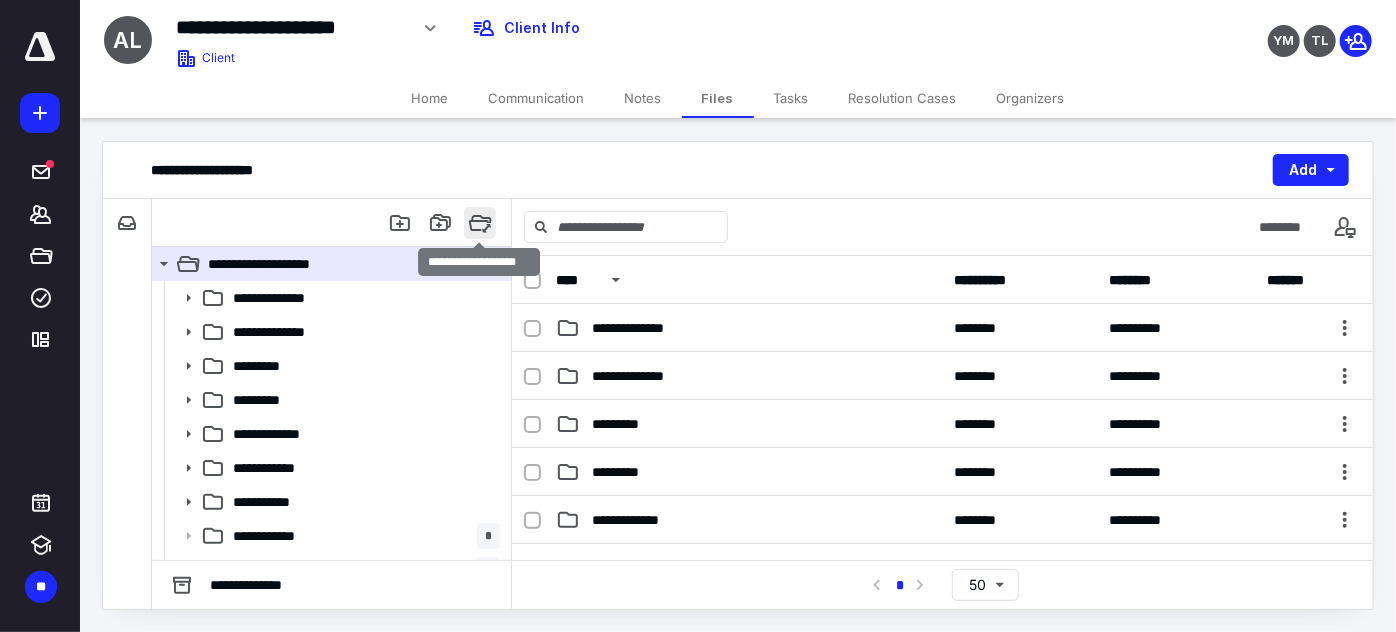click at bounding box center [480, 223] 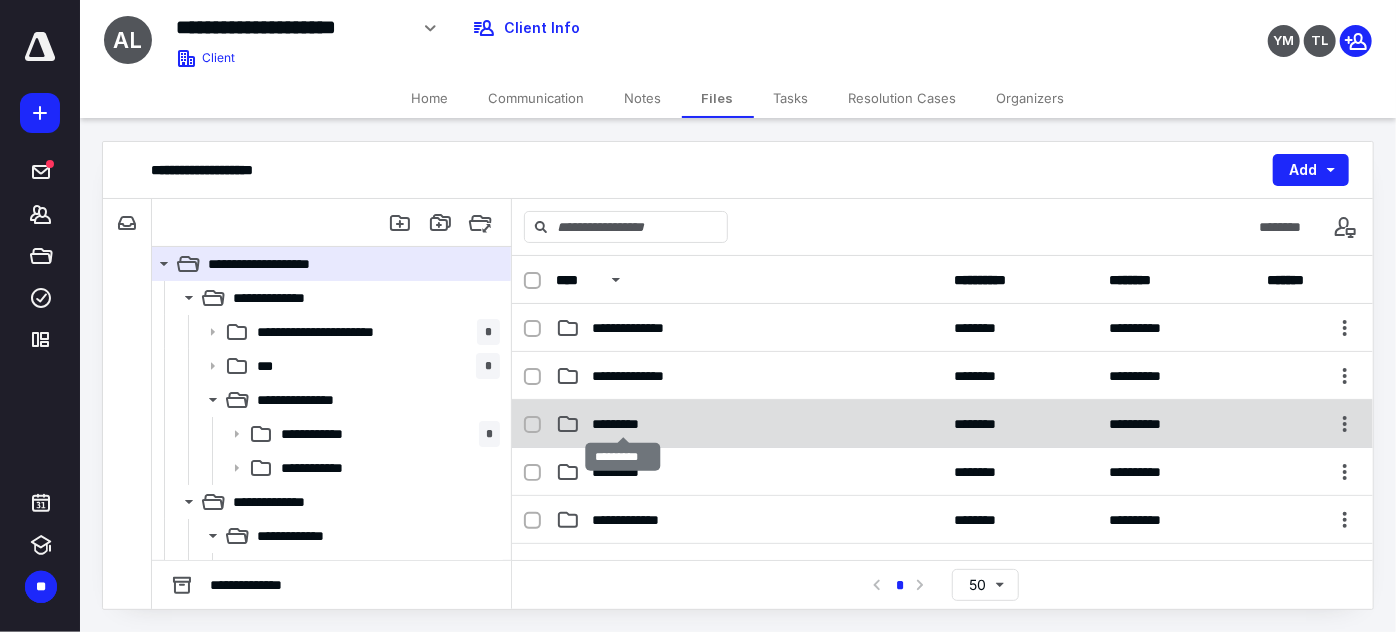 click on "*********" at bounding box center [624, 424] 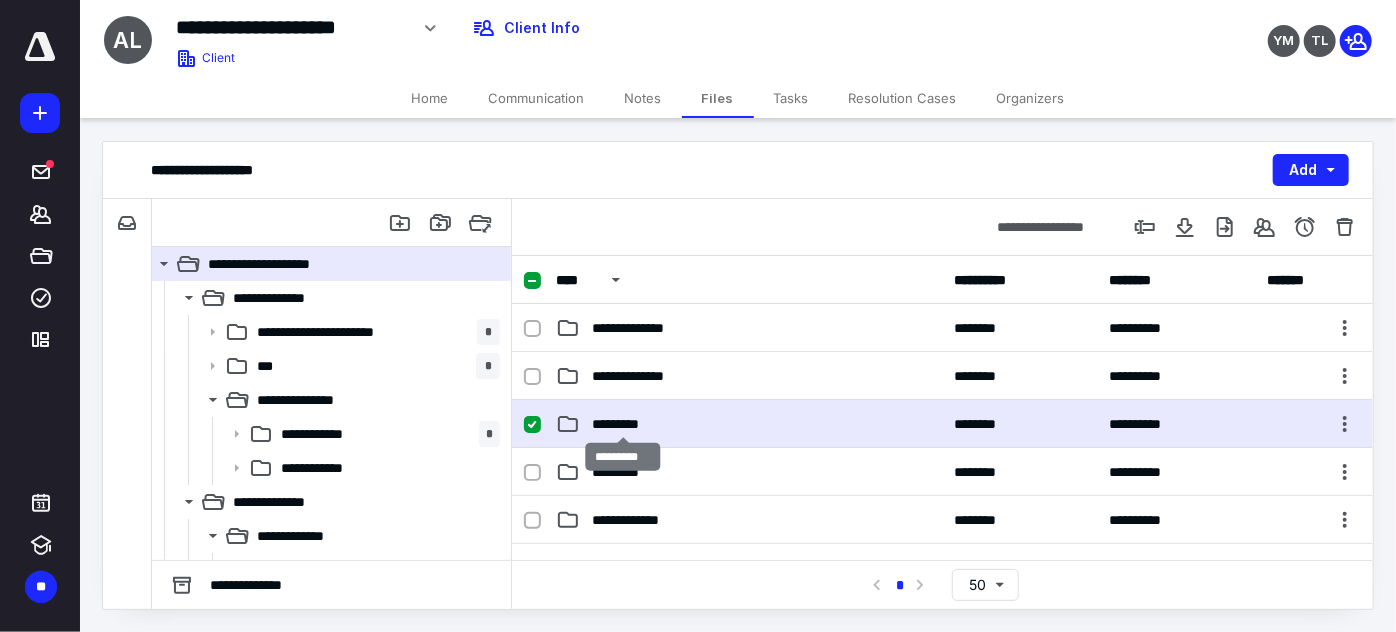 click on "*********" at bounding box center [624, 424] 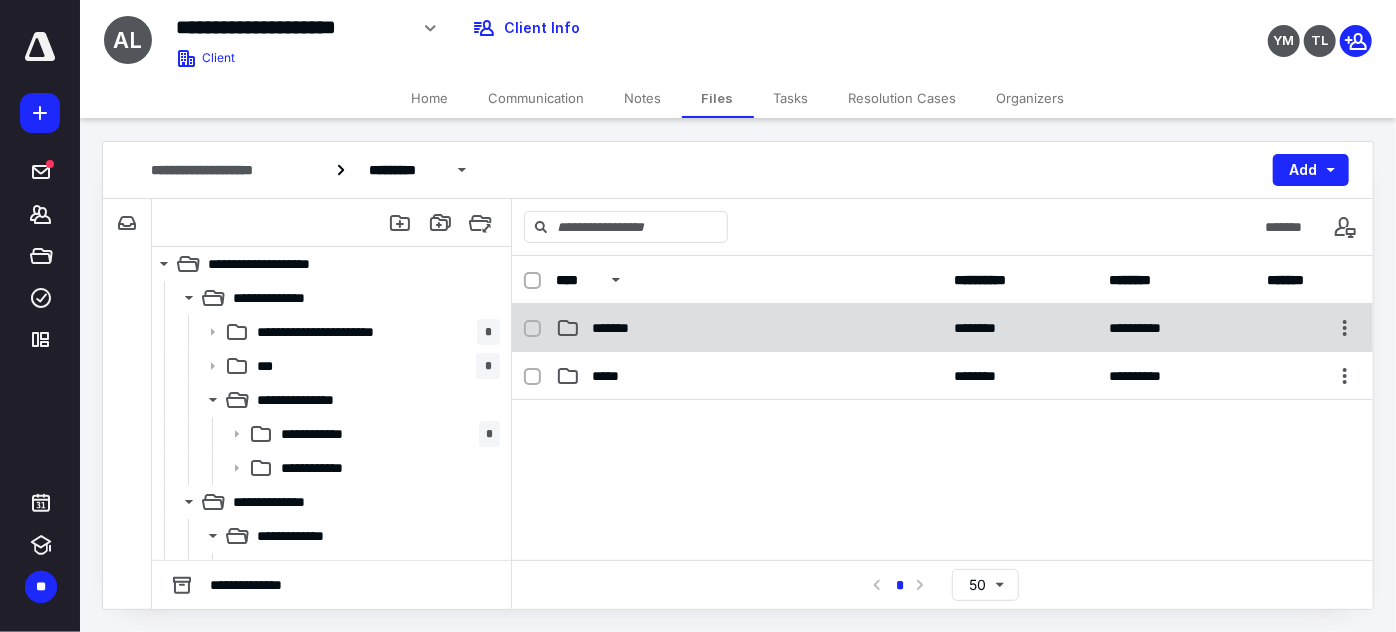 click on "*******" at bounding box center (749, 328) 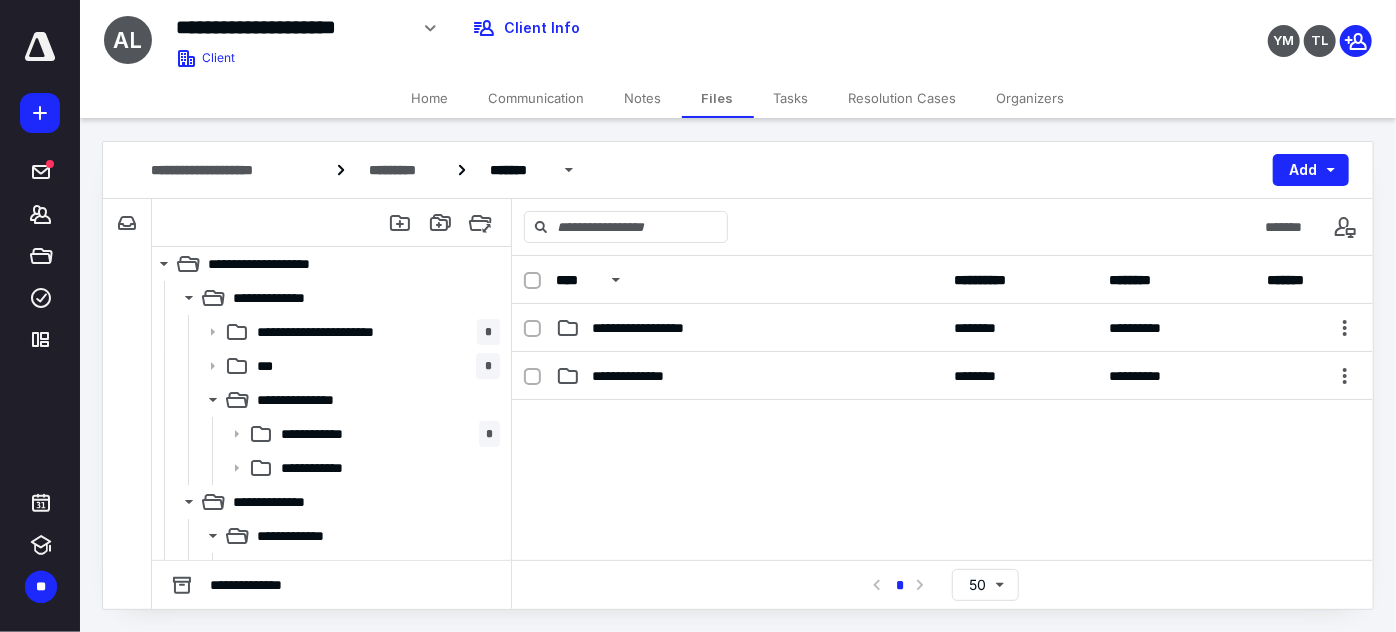 click on "**********" at bounding box center (749, 328) 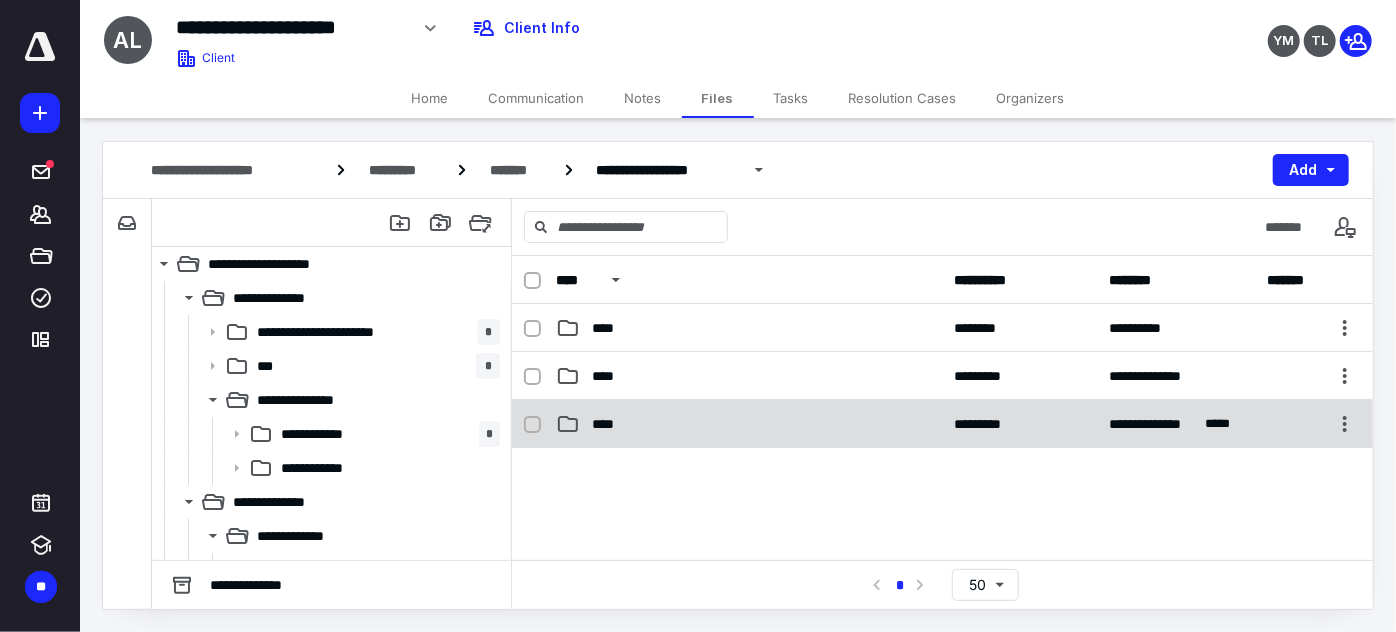 click on "****" at bounding box center (749, 424) 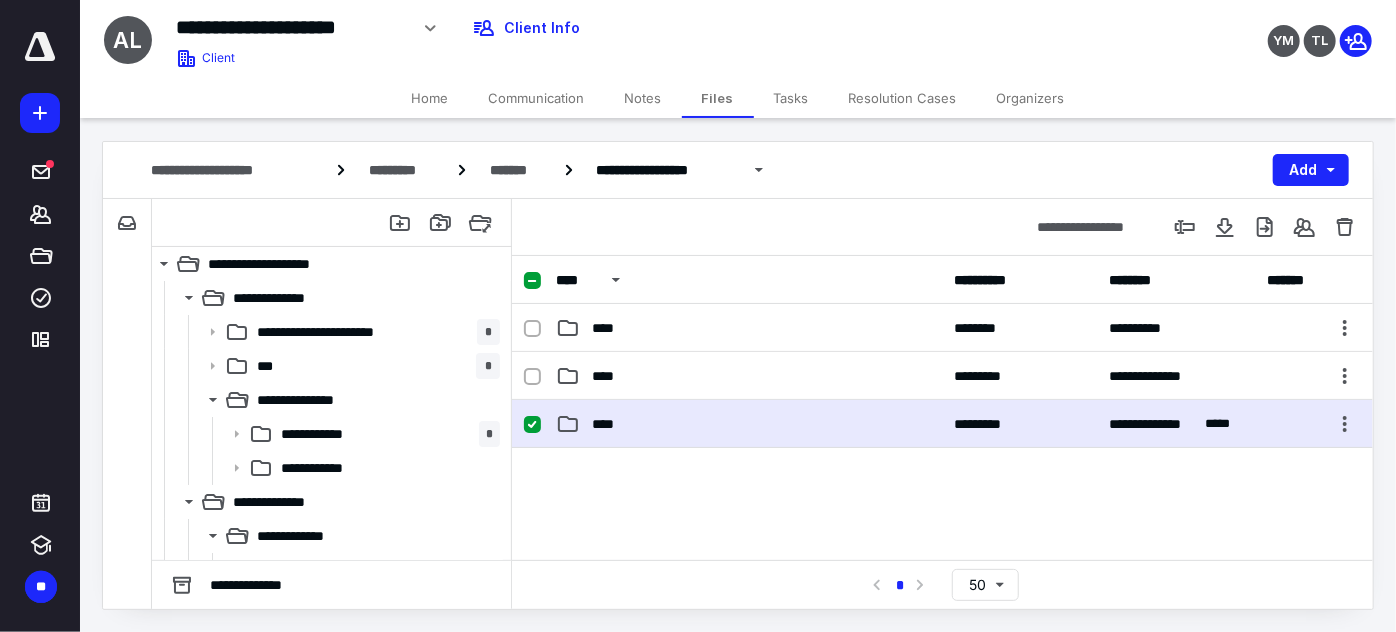 click on "****" at bounding box center (749, 424) 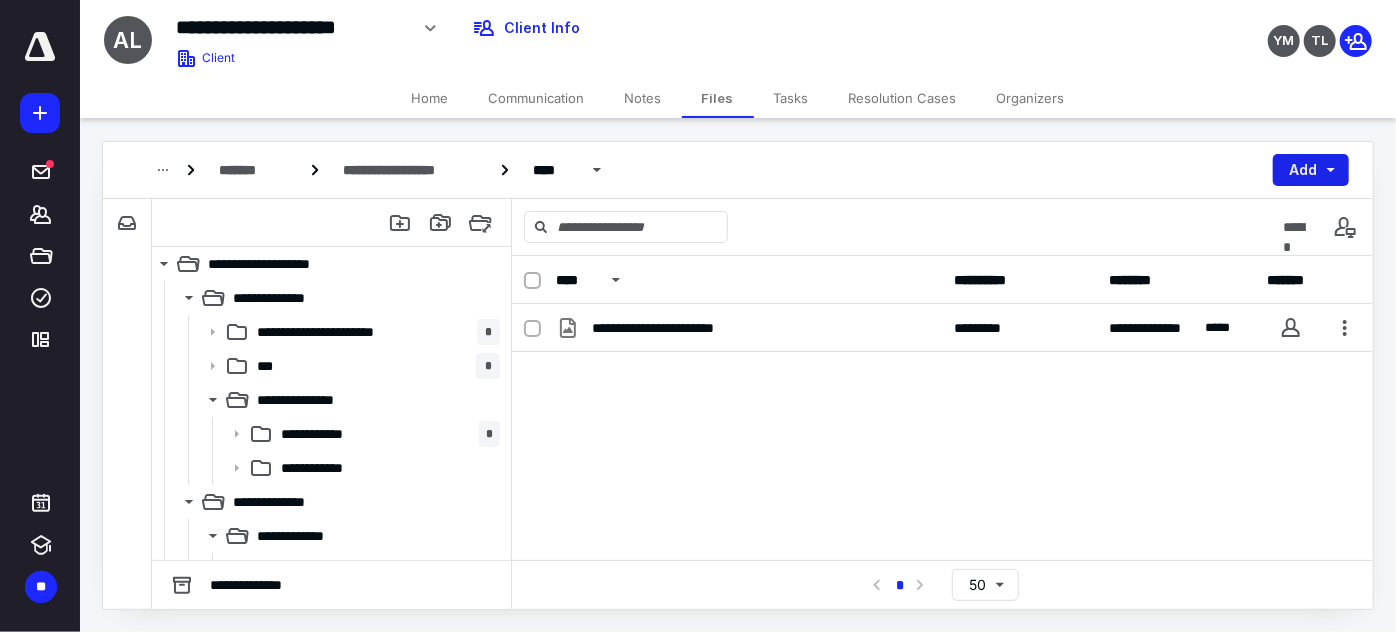 click on "Add" at bounding box center (1311, 170) 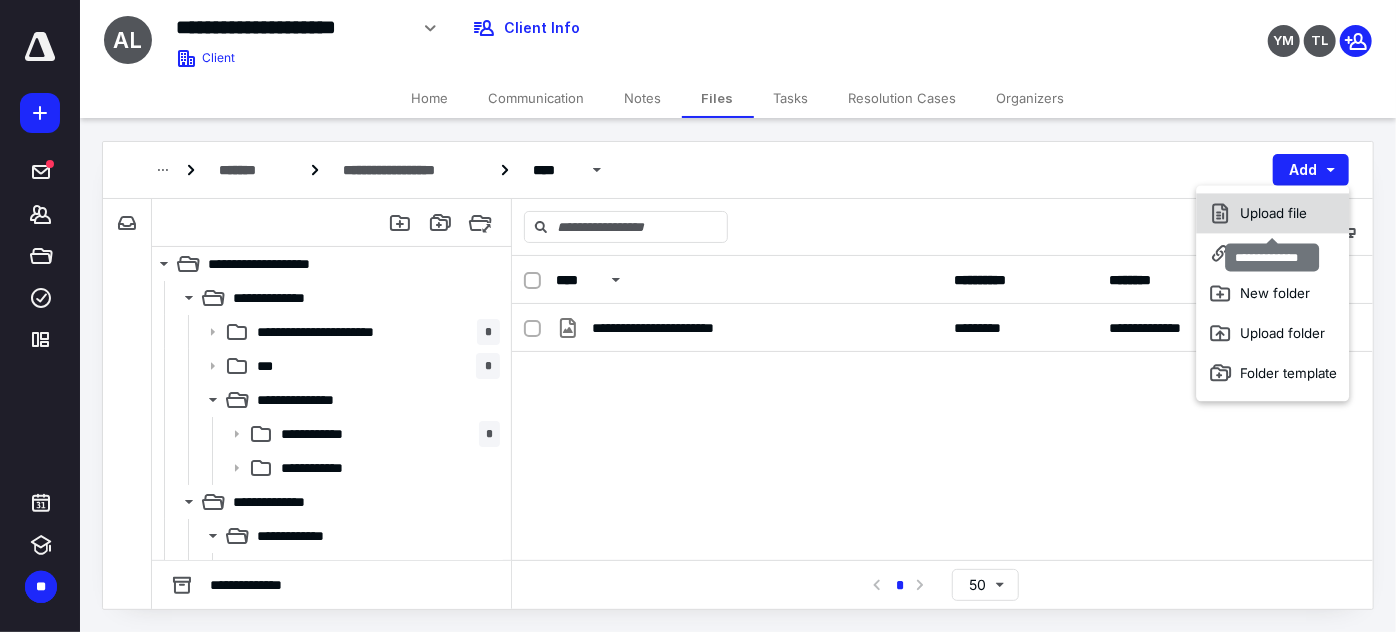 click on "Upload file" at bounding box center [1273, 213] 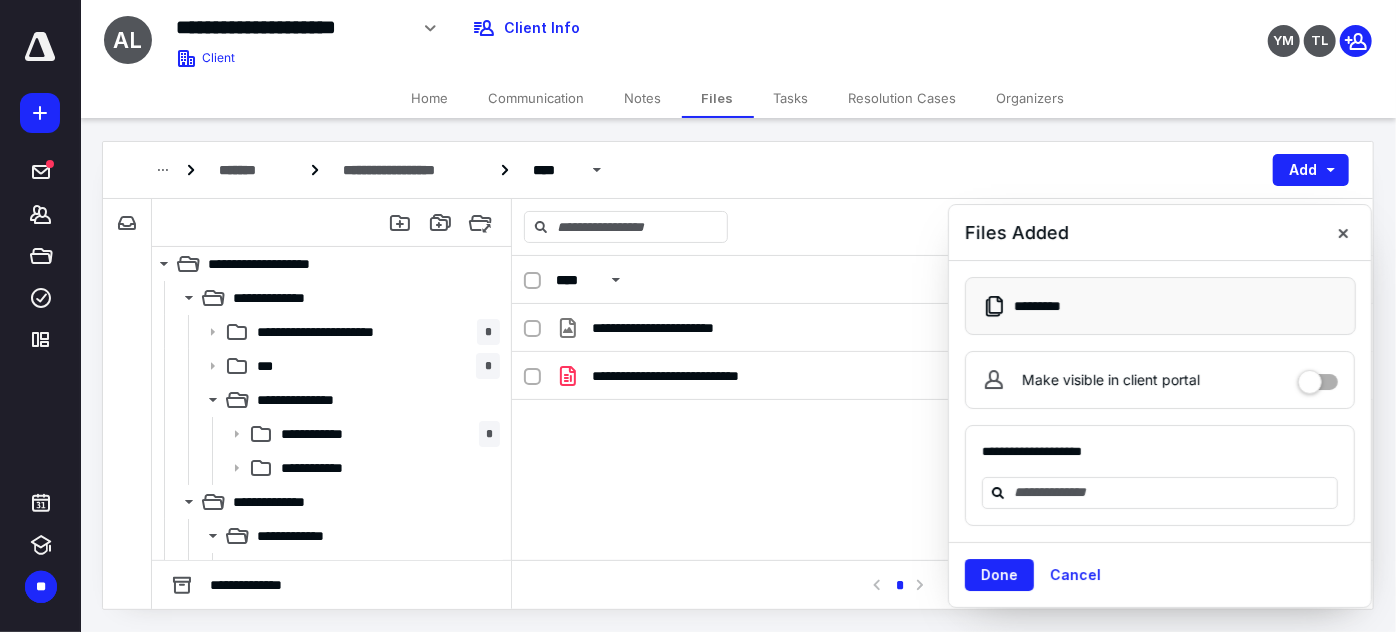 click on "Make visible in client portal" at bounding box center [1160, 380] 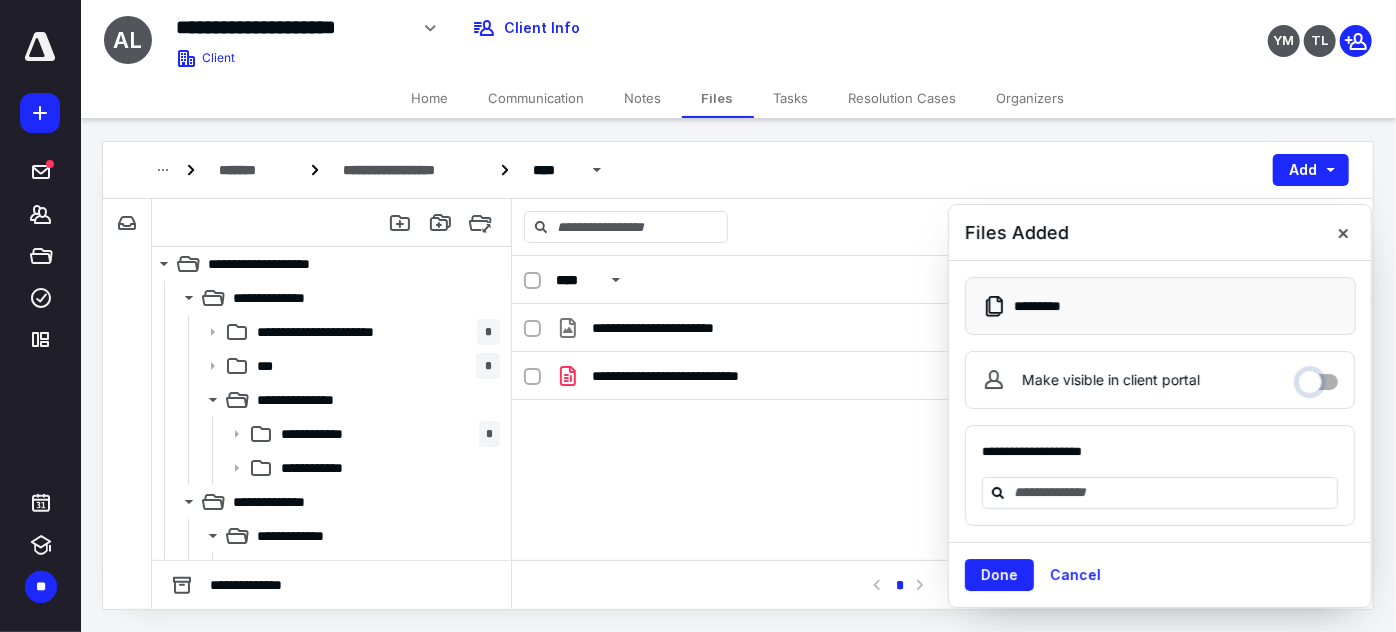 click on "Make visible in client portal" at bounding box center (1318, 377) 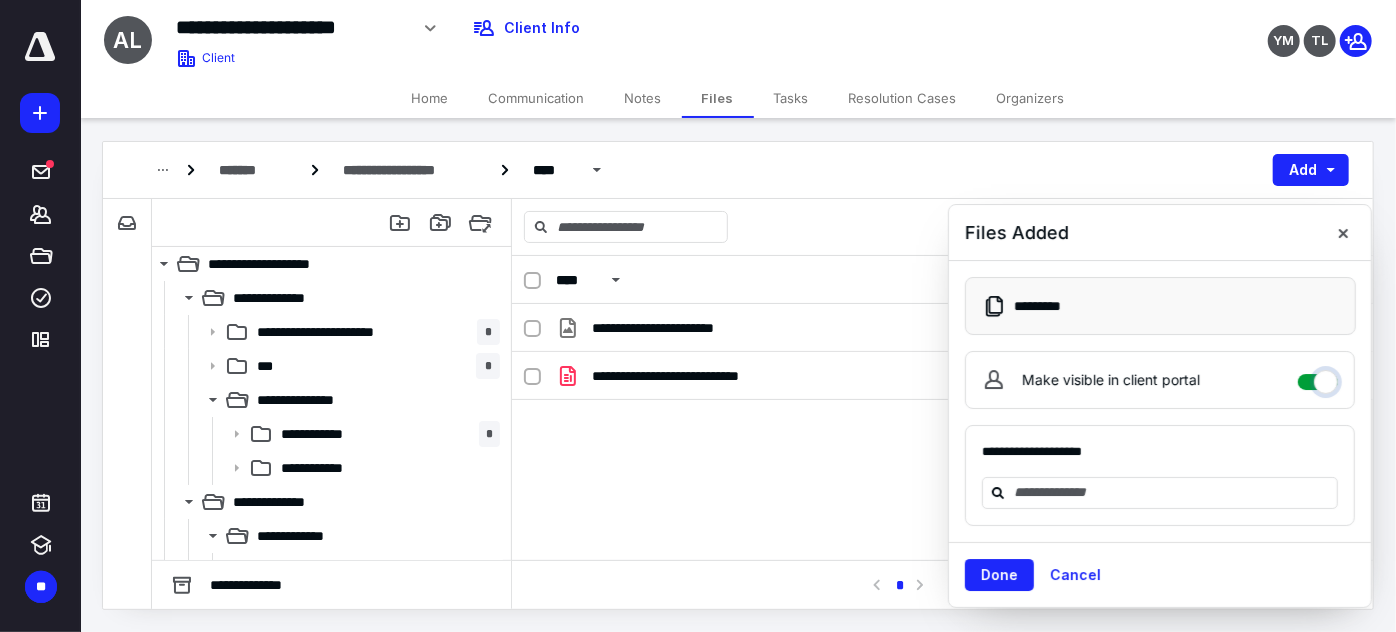 checkbox on "****" 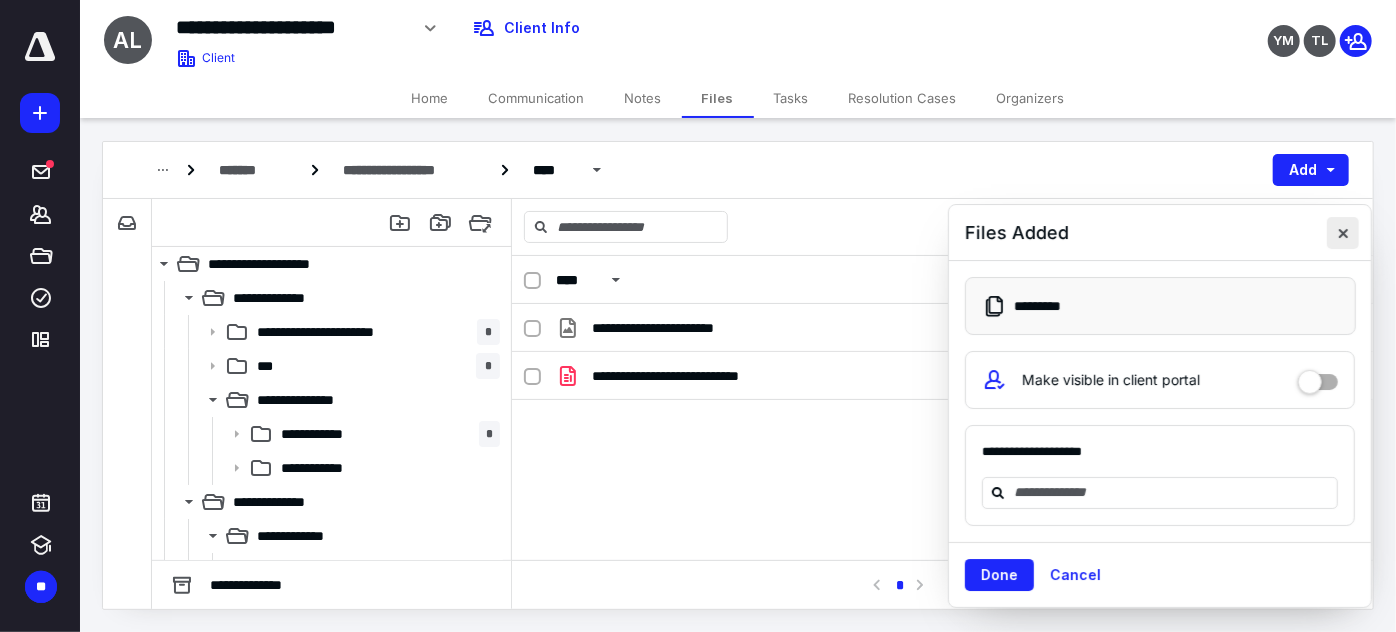 click at bounding box center [1343, 233] 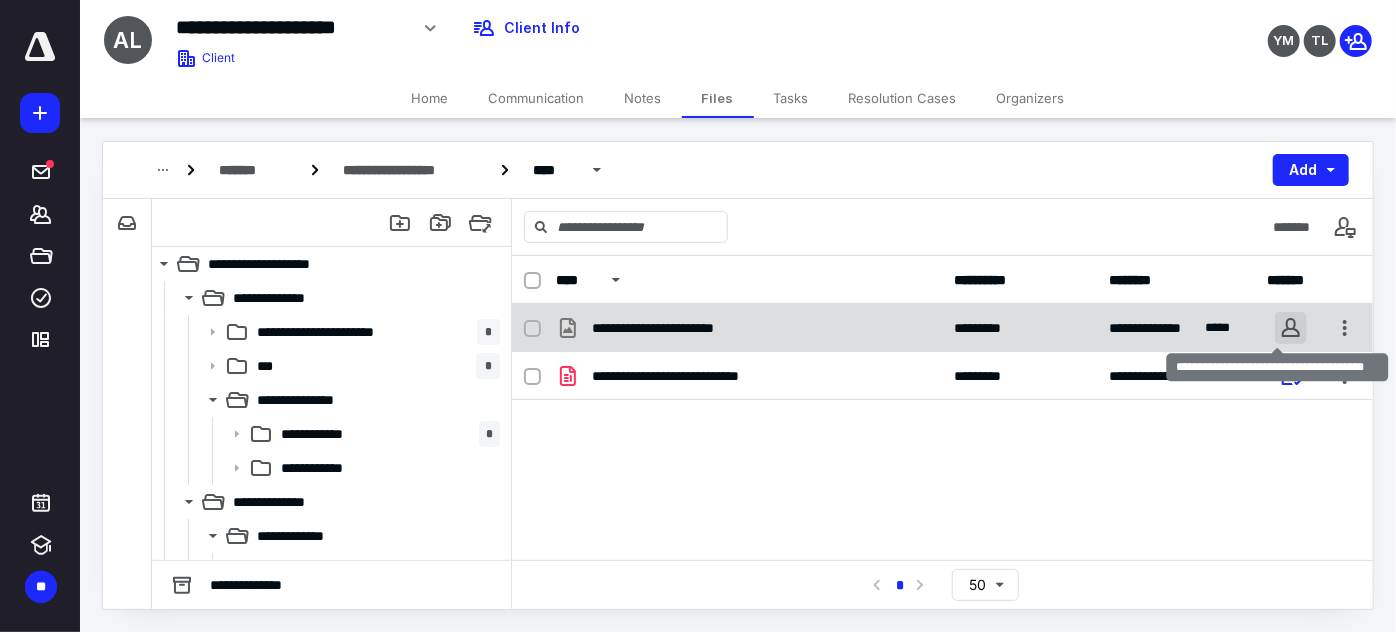 click on "**********" at bounding box center (698, 315) 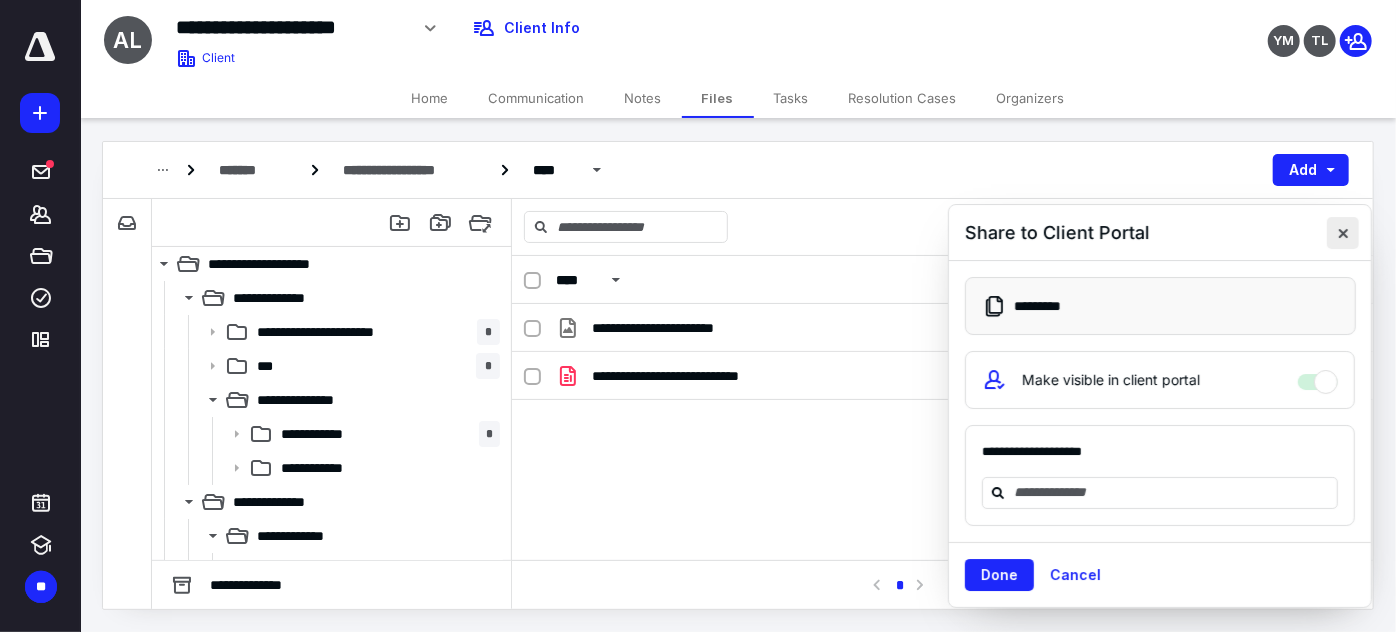 click at bounding box center [1343, 233] 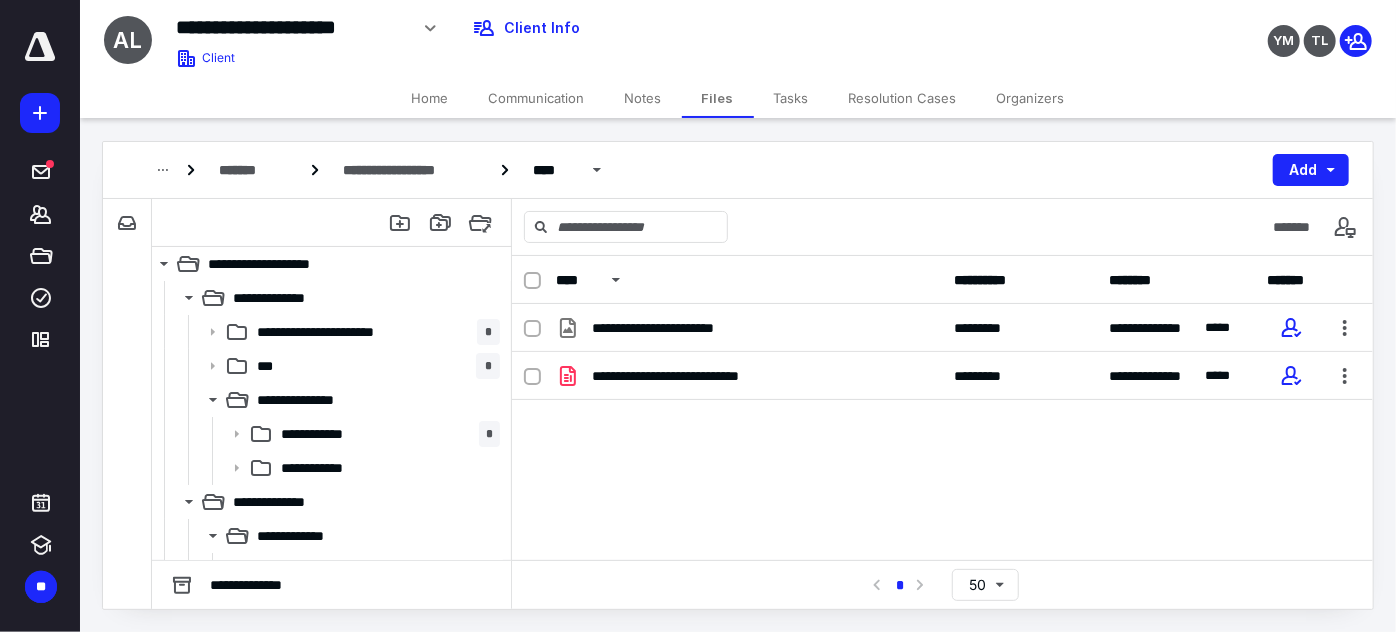 click on "Notes" at bounding box center (643, 98) 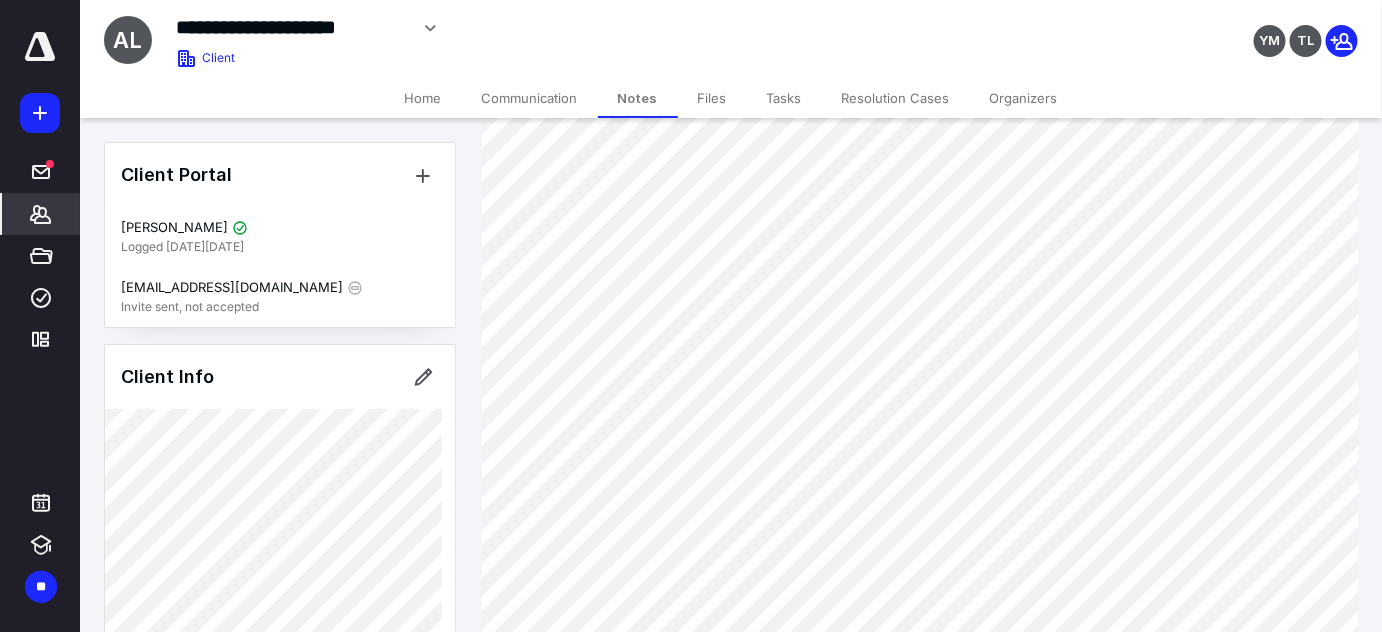 scroll, scrollTop: 0, scrollLeft: 0, axis: both 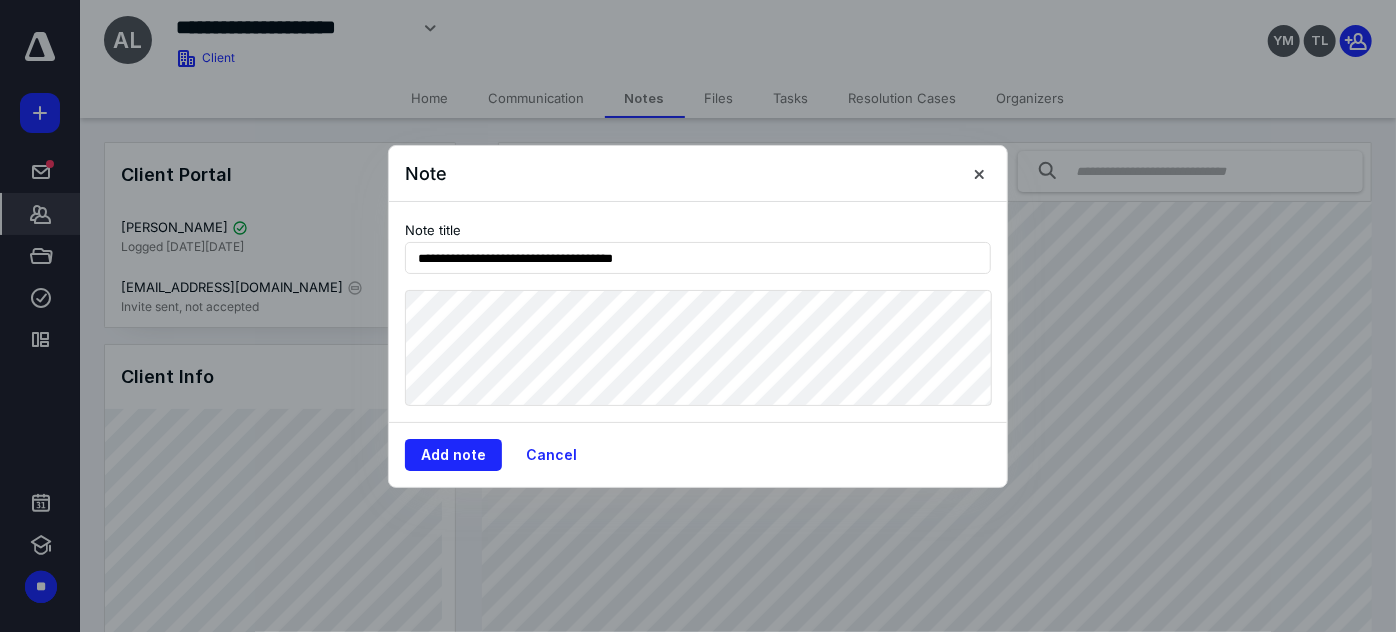type on "**********" 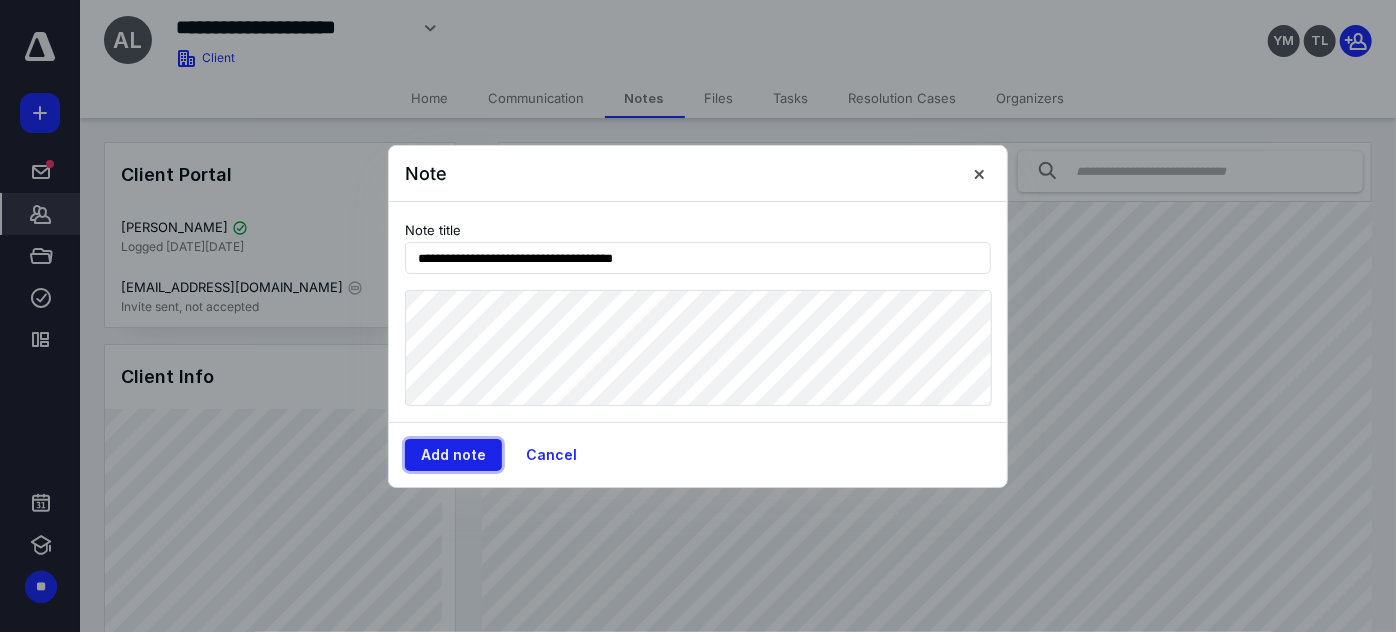 click on "Add note" at bounding box center [453, 455] 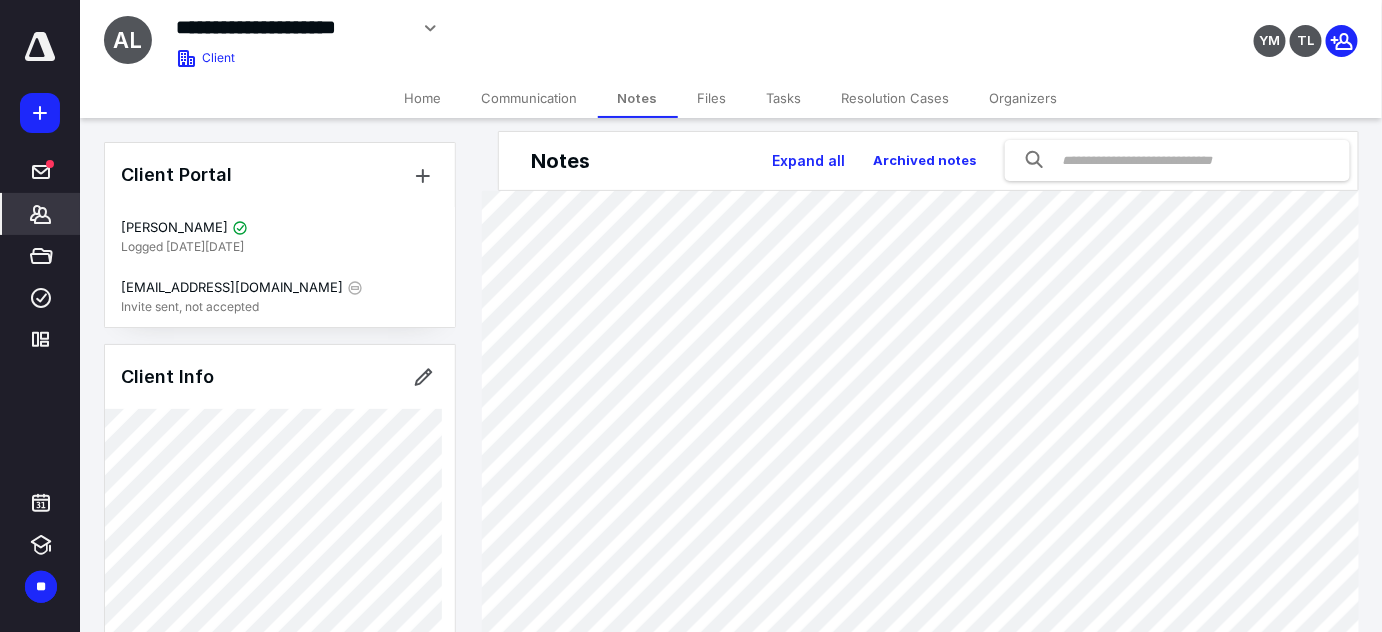 scroll, scrollTop: 0, scrollLeft: 0, axis: both 